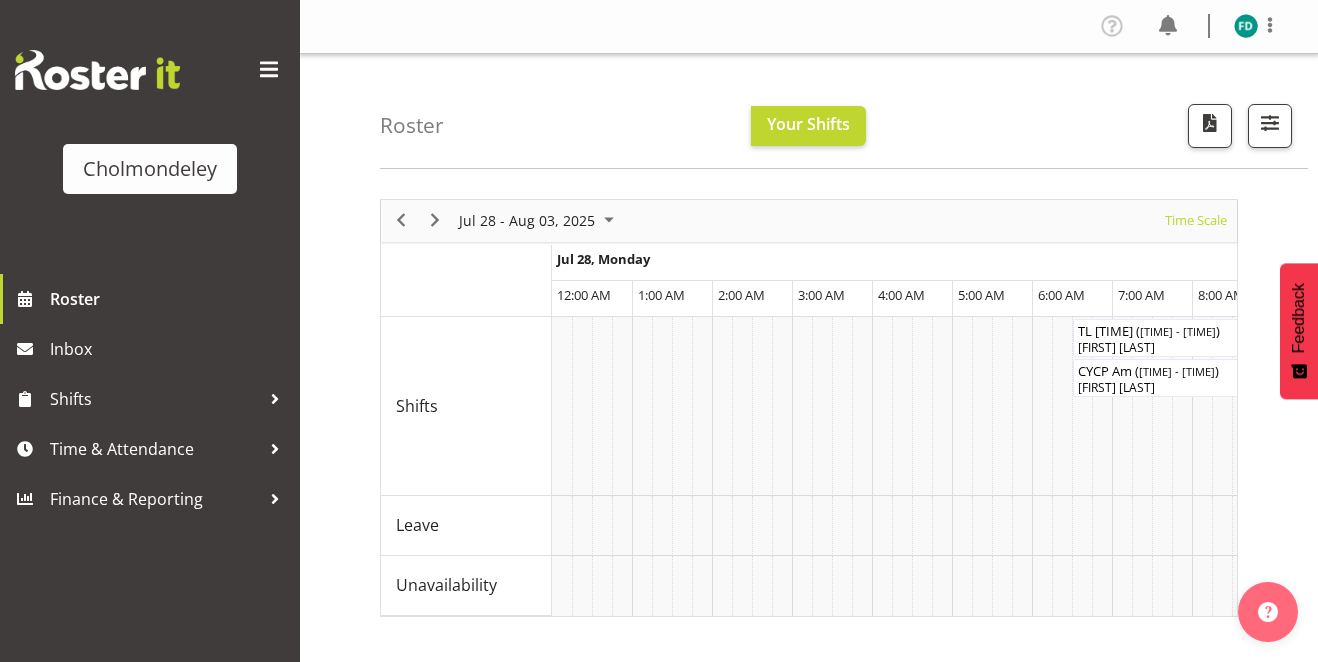 scroll, scrollTop: 0, scrollLeft: 0, axis: both 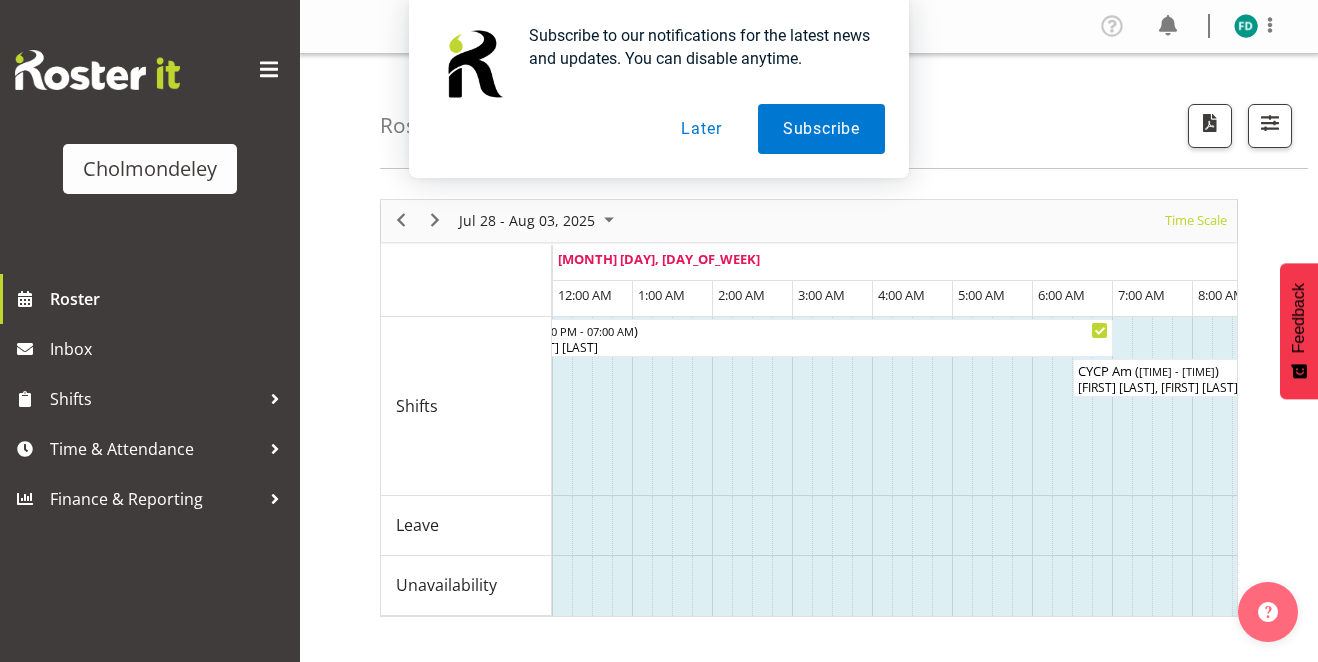 click on "Later" at bounding box center (701, 129) 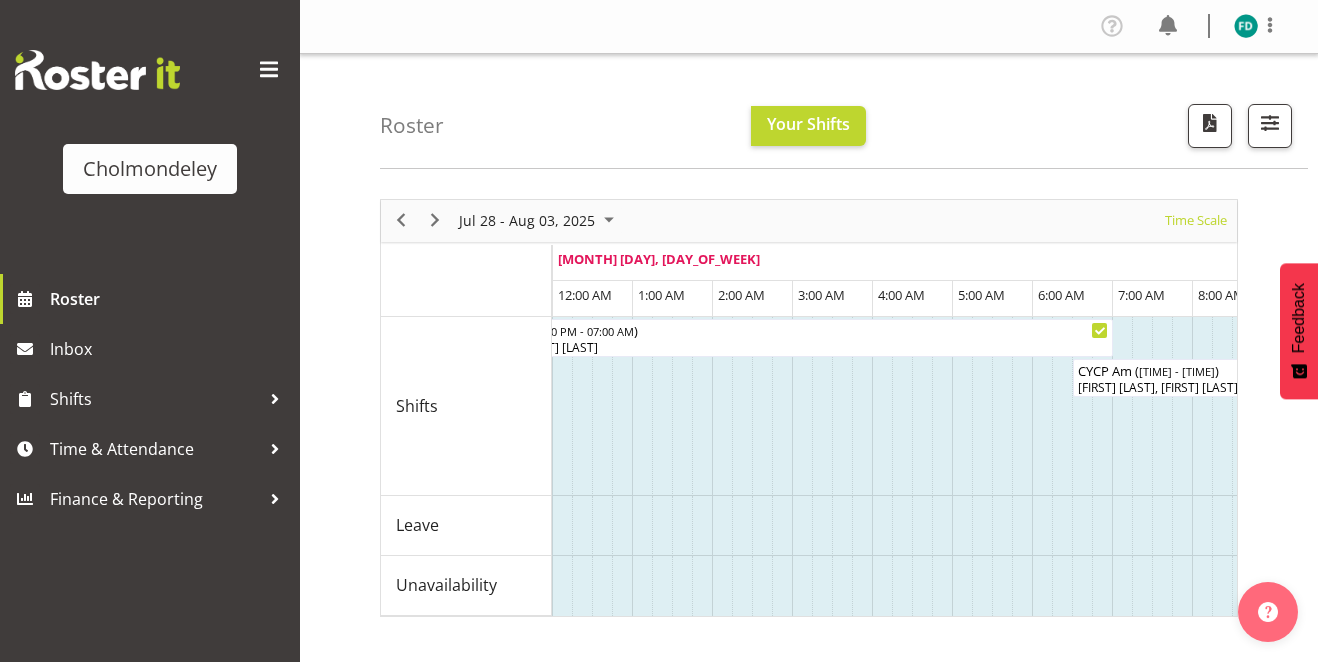 scroll, scrollTop: 0, scrollLeft: 11787, axis: horizontal 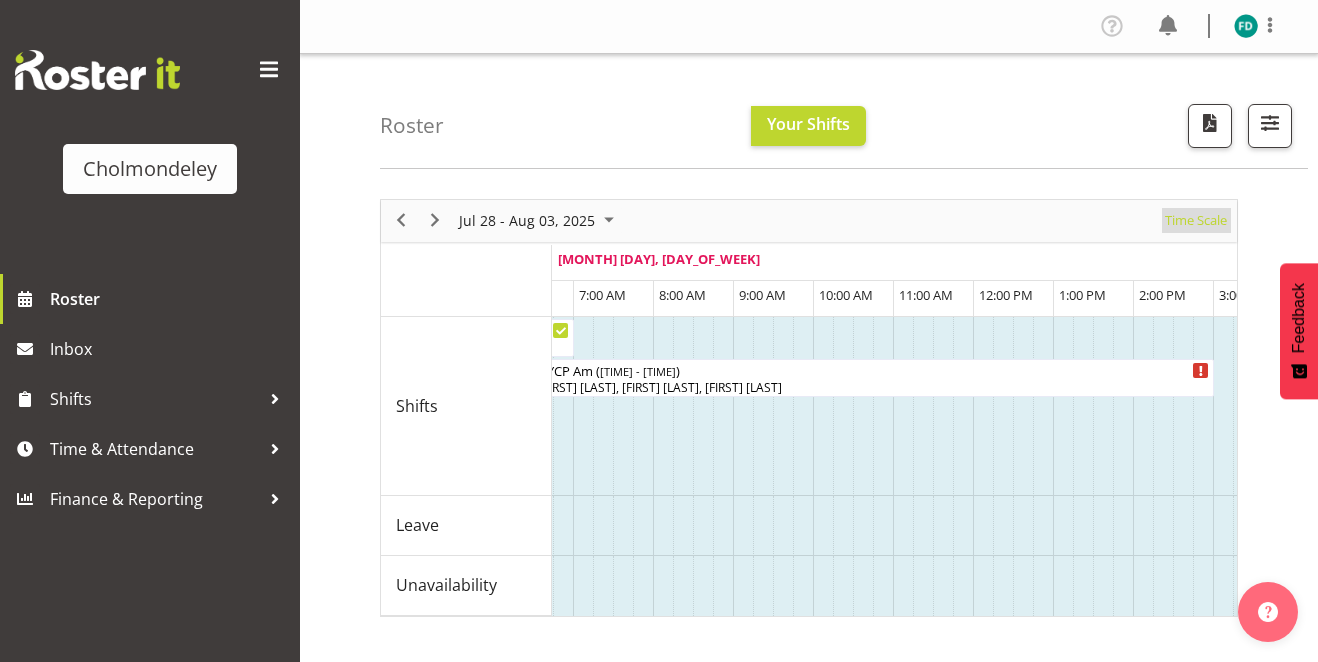 click on "Time Scale" at bounding box center (1196, 220) 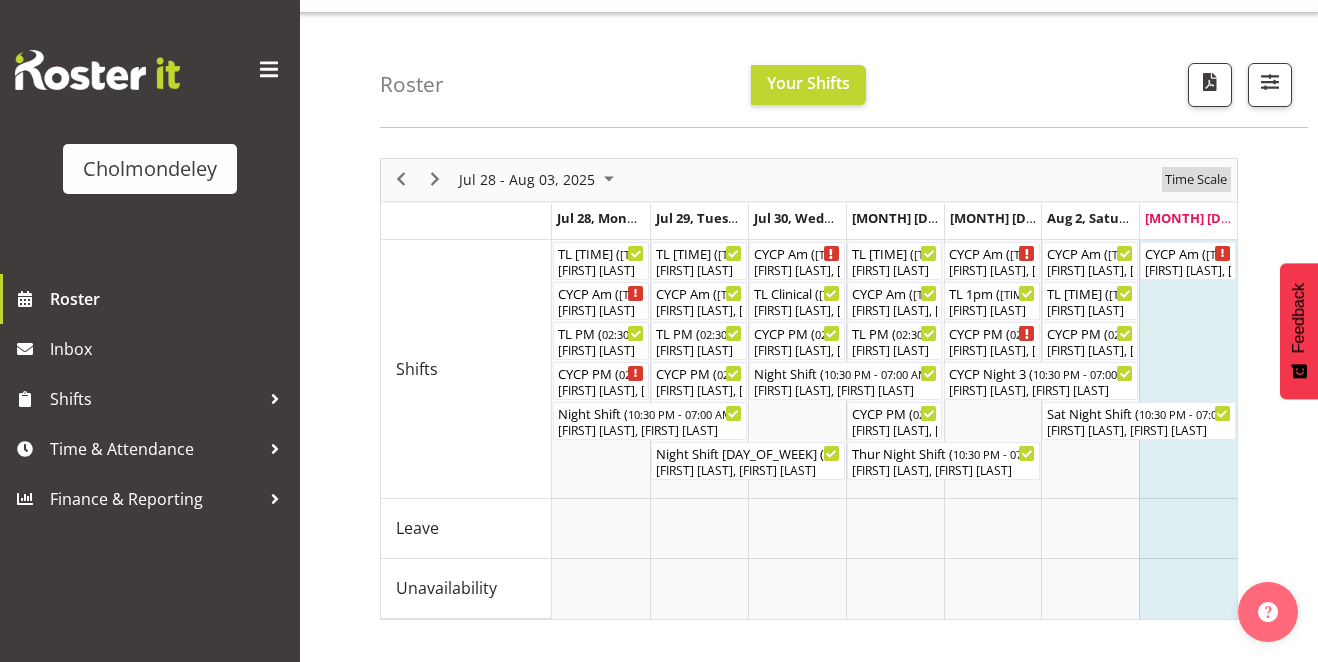 scroll, scrollTop: 44, scrollLeft: 0, axis: vertical 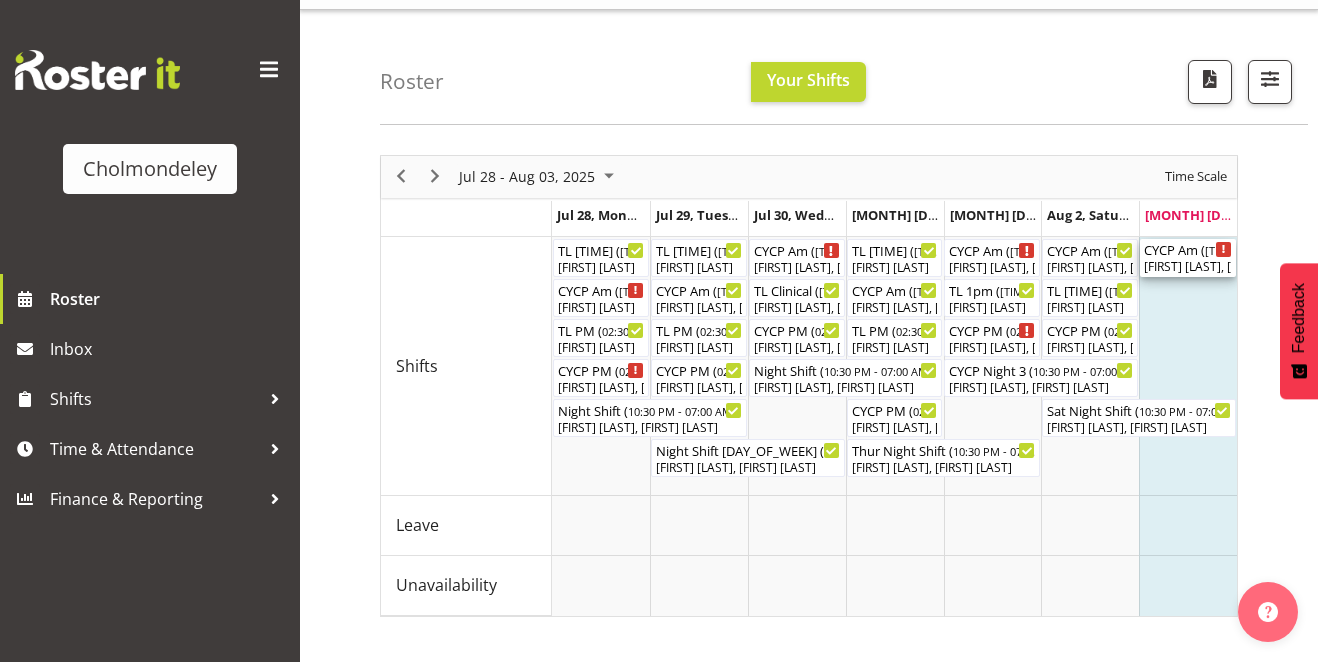 click on "[MONTH] [DAY] [TIME] - [TIME]
[FIRST] [LAST], [FIRST] [LAST], [FIRST] [LAST]" at bounding box center [1188, 258] 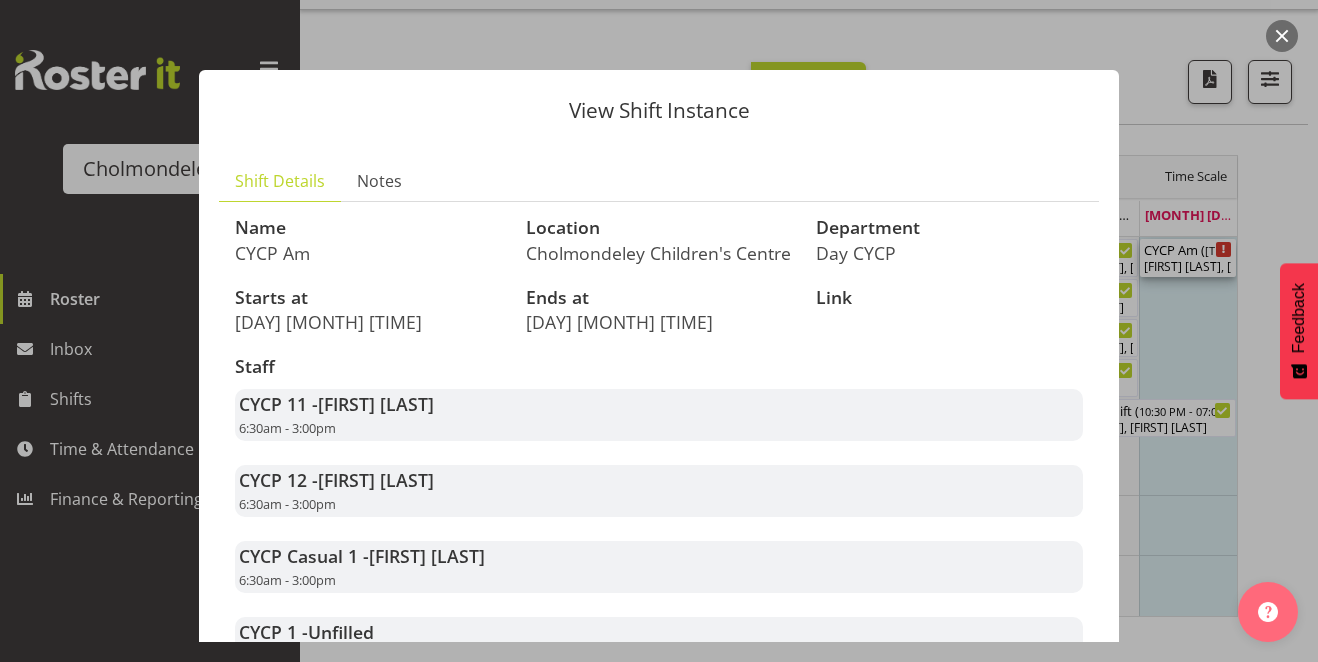 scroll, scrollTop: 157, scrollLeft: 0, axis: vertical 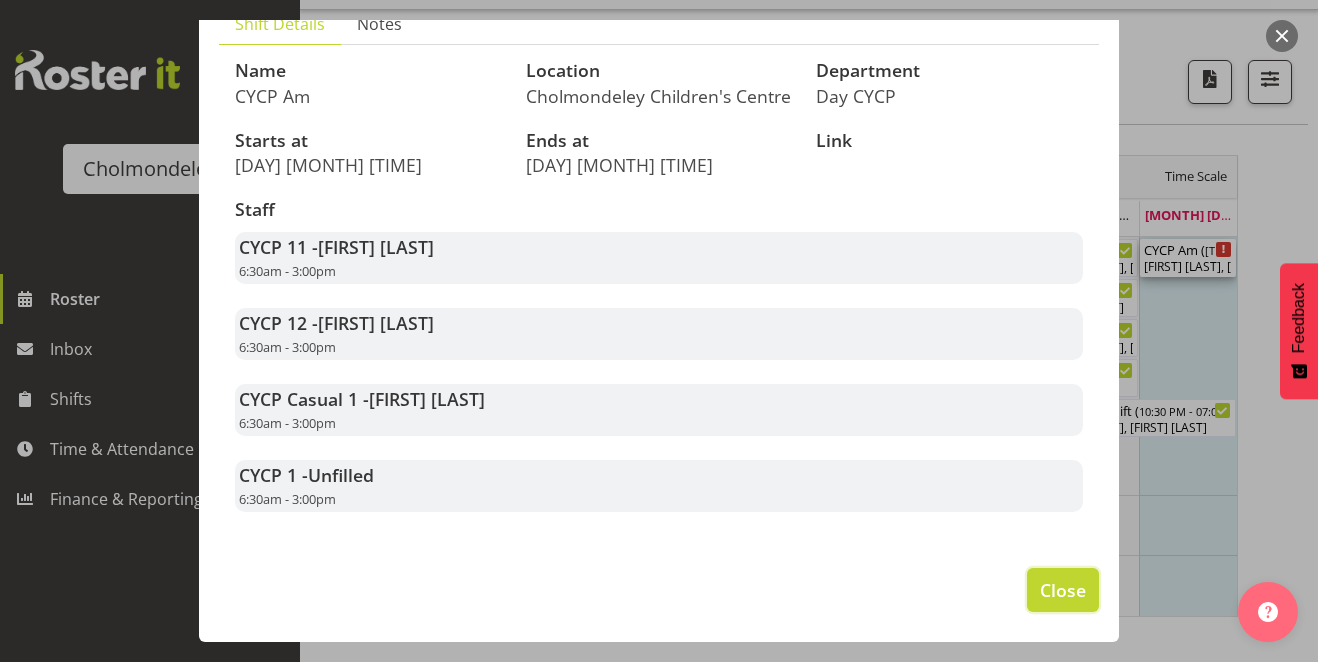 click on "Close" at bounding box center [1063, 590] 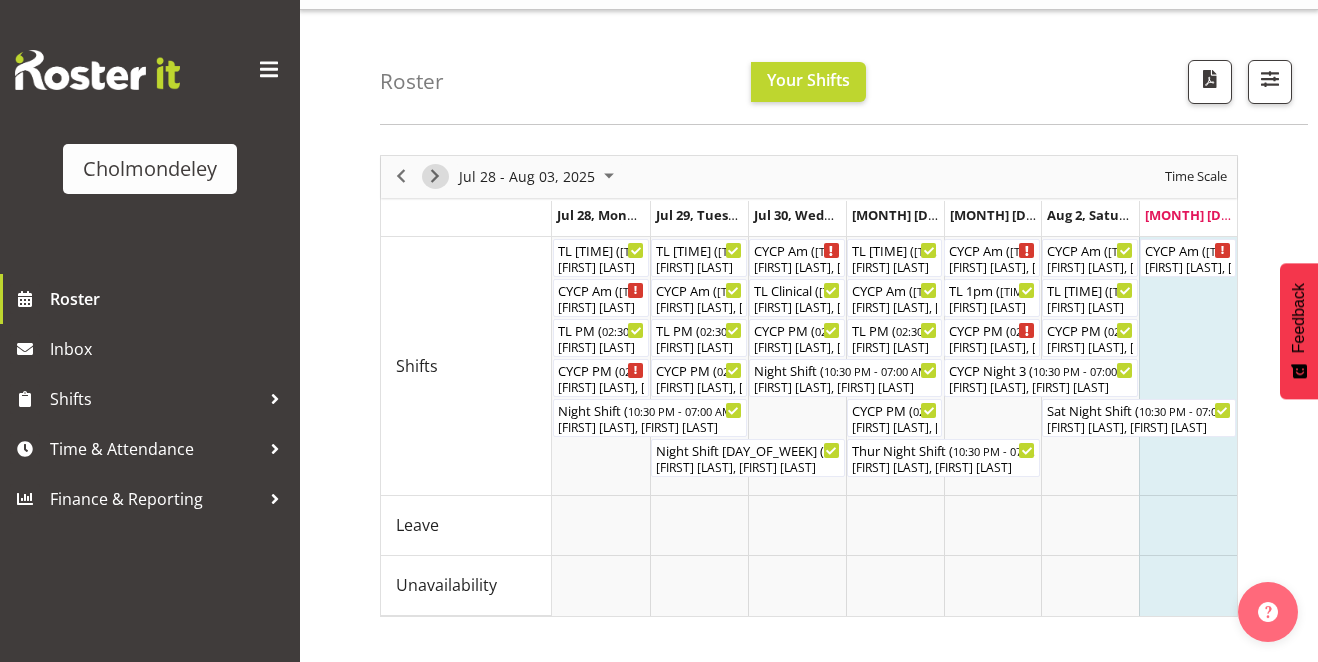 click at bounding box center [435, 176] 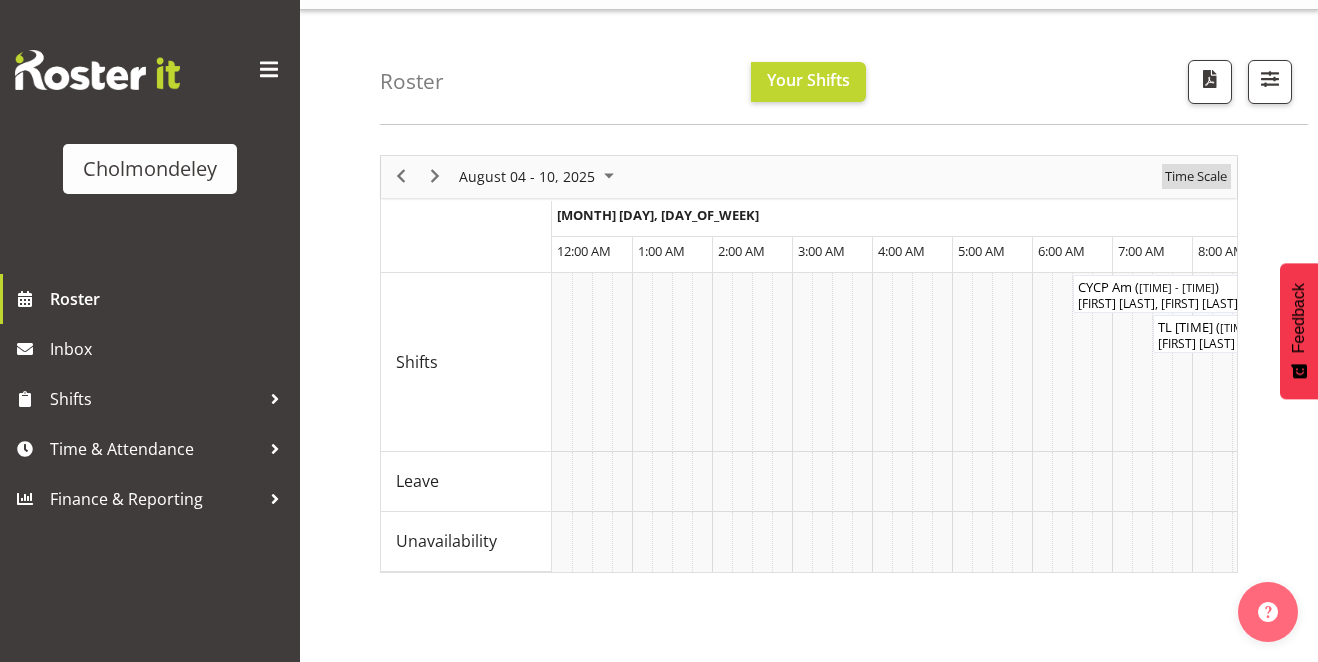 click on "Time Scale" at bounding box center [1196, 176] 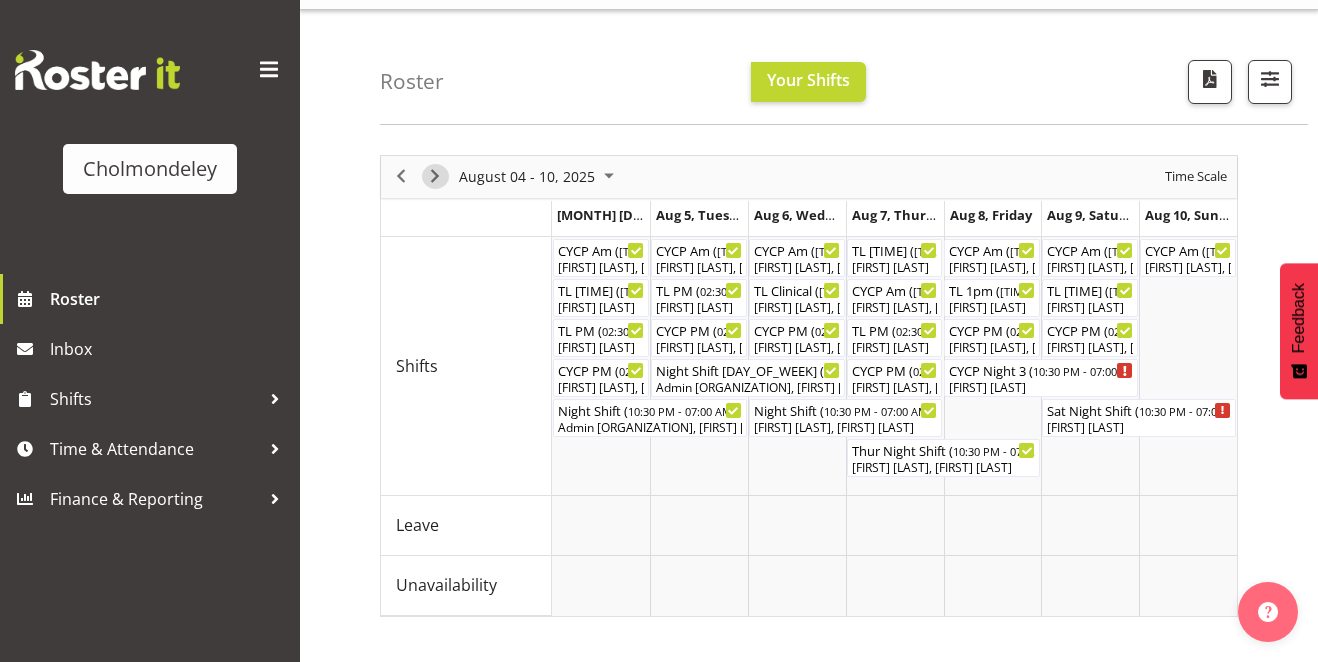 click at bounding box center (435, 176) 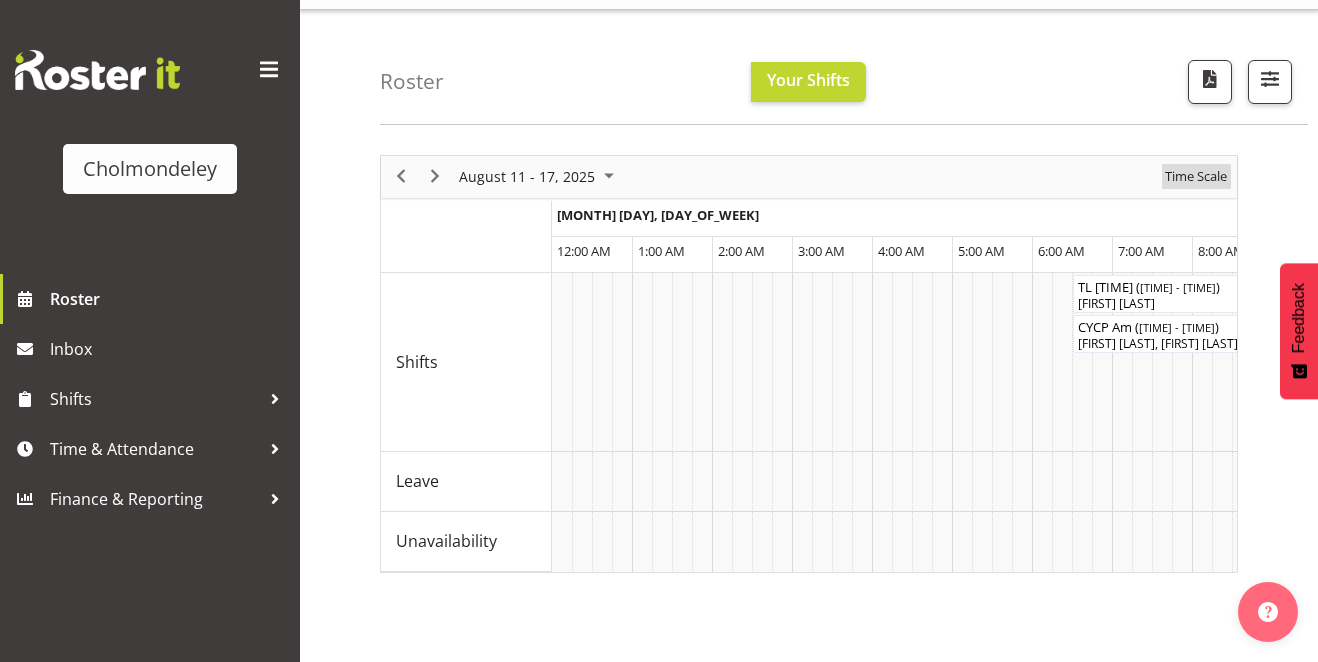 click on "Time Scale" at bounding box center (1196, 176) 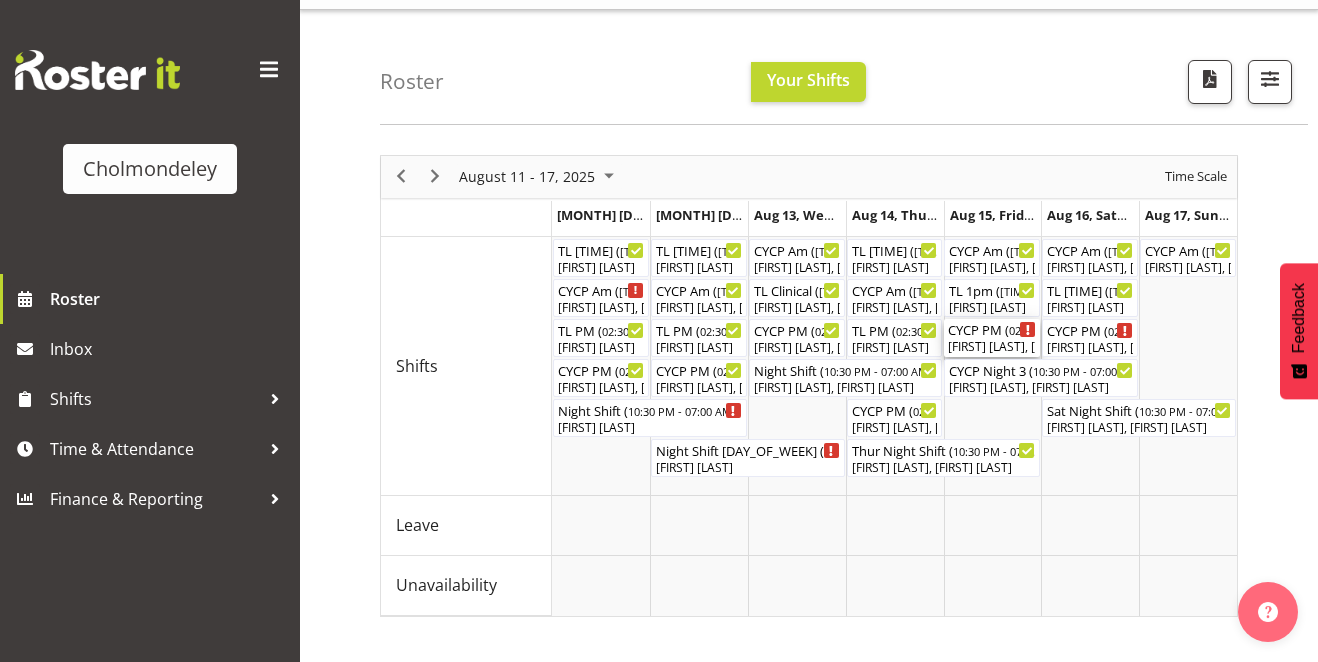 click on "[TIME] - [TIME]" at bounding box center (992, 329) 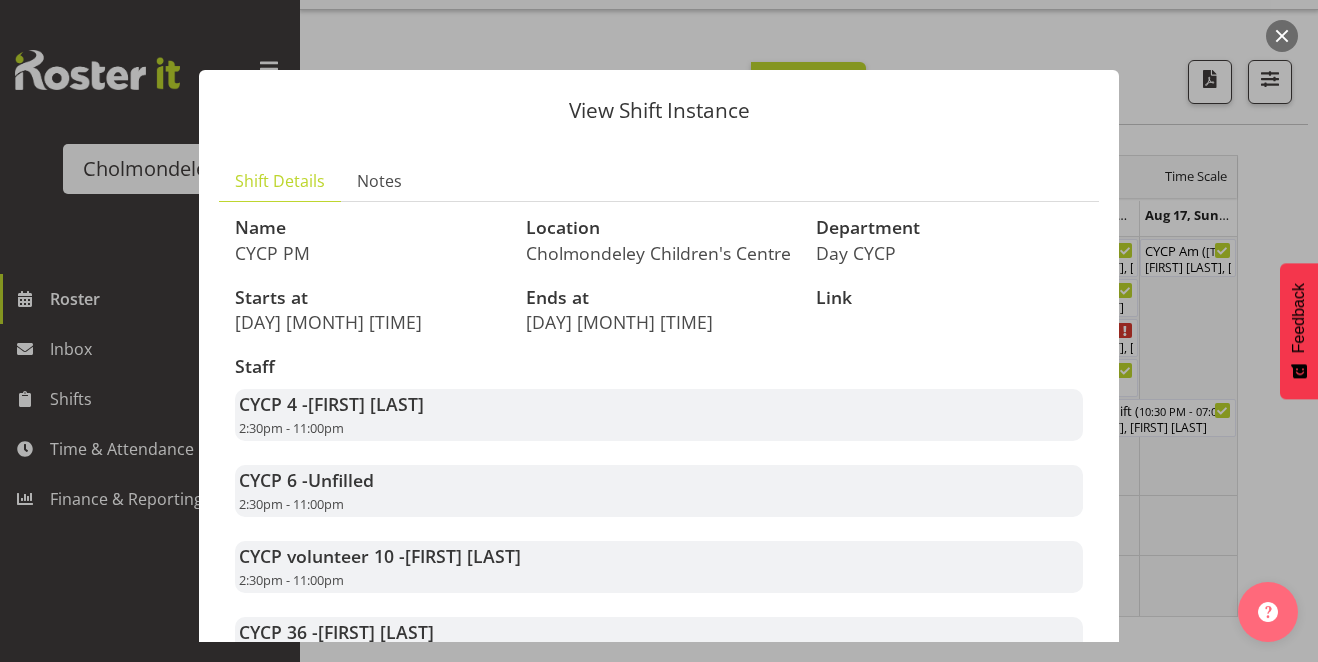 scroll, scrollTop: 233, scrollLeft: 0, axis: vertical 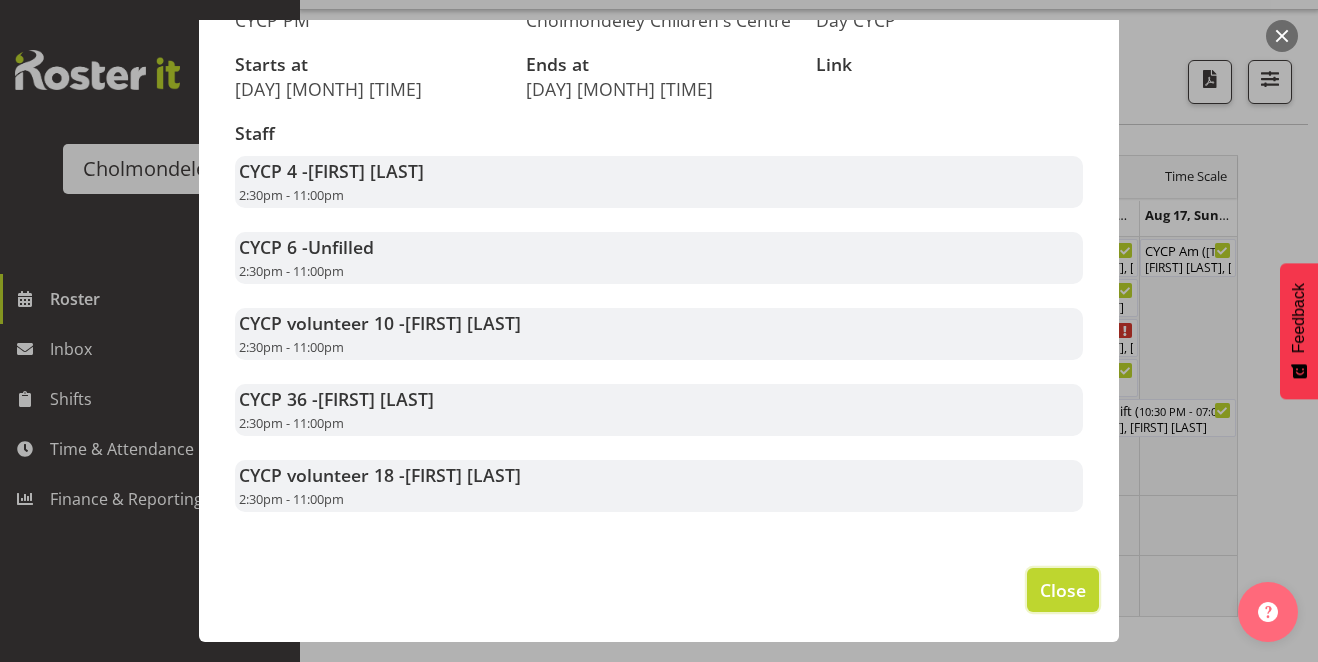 click on "Close" at bounding box center [1063, 590] 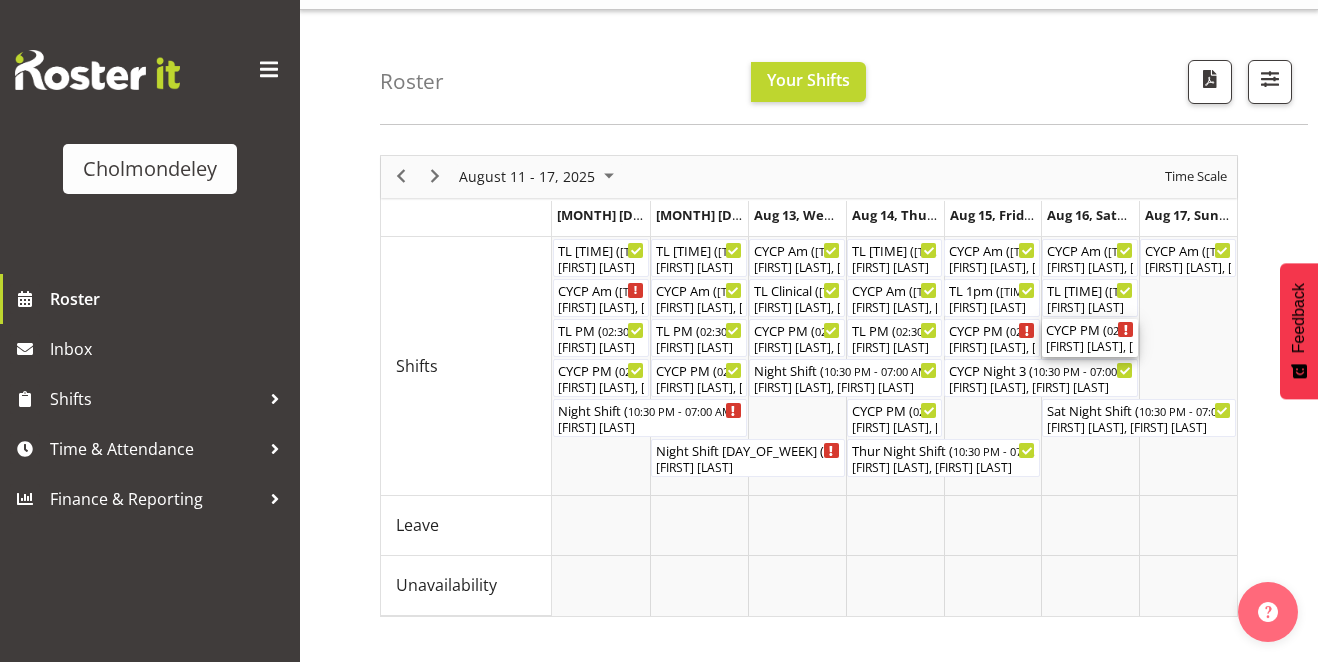 click on "[TIME] - [TIME]" at bounding box center (1090, 329) 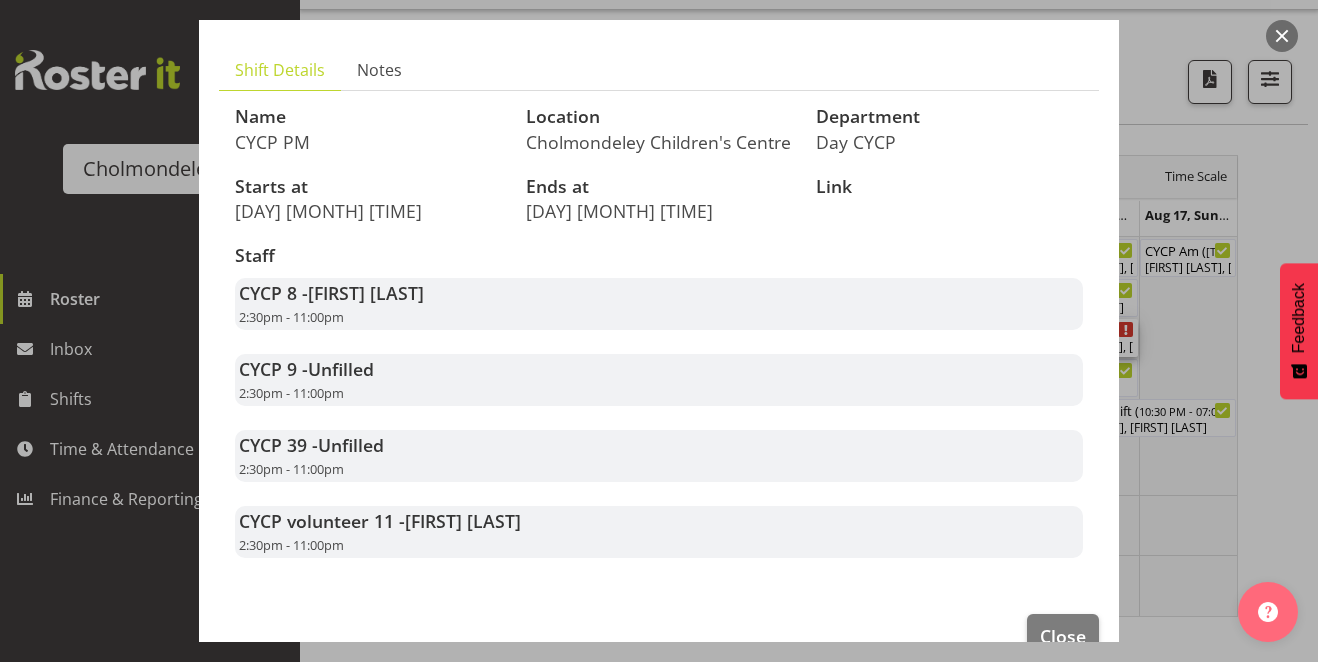 scroll, scrollTop: 157, scrollLeft: 0, axis: vertical 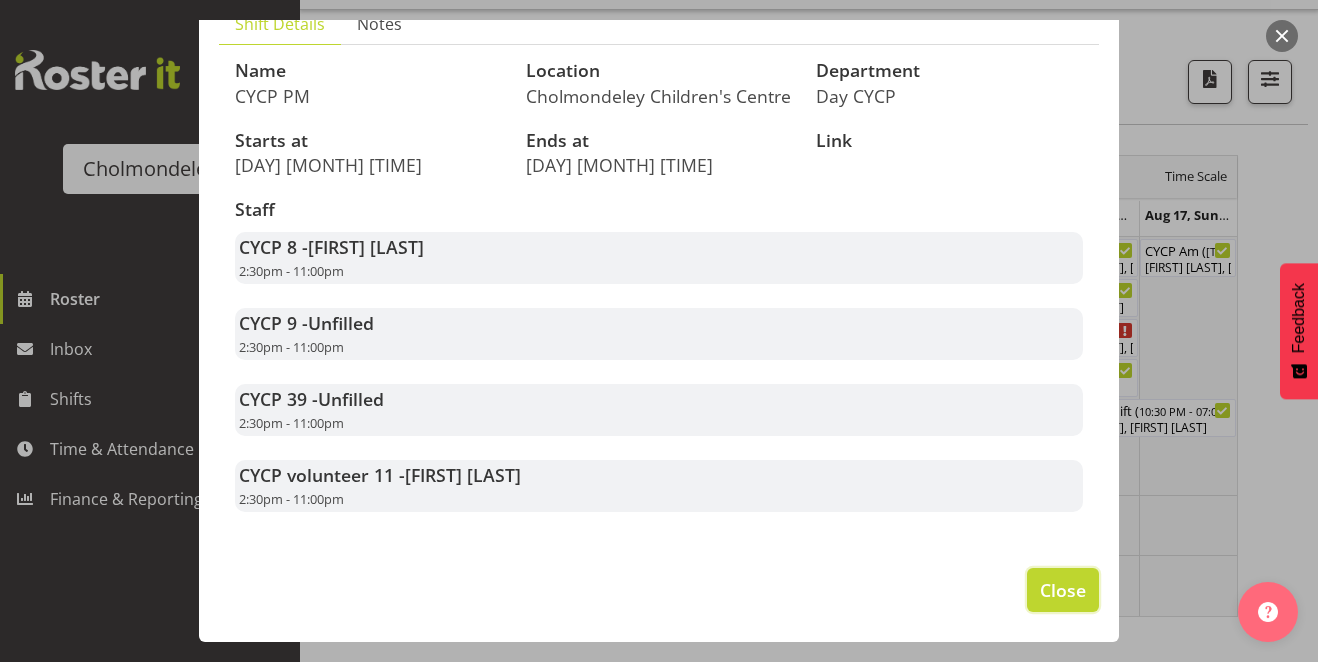 click on "Close" at bounding box center (1063, 590) 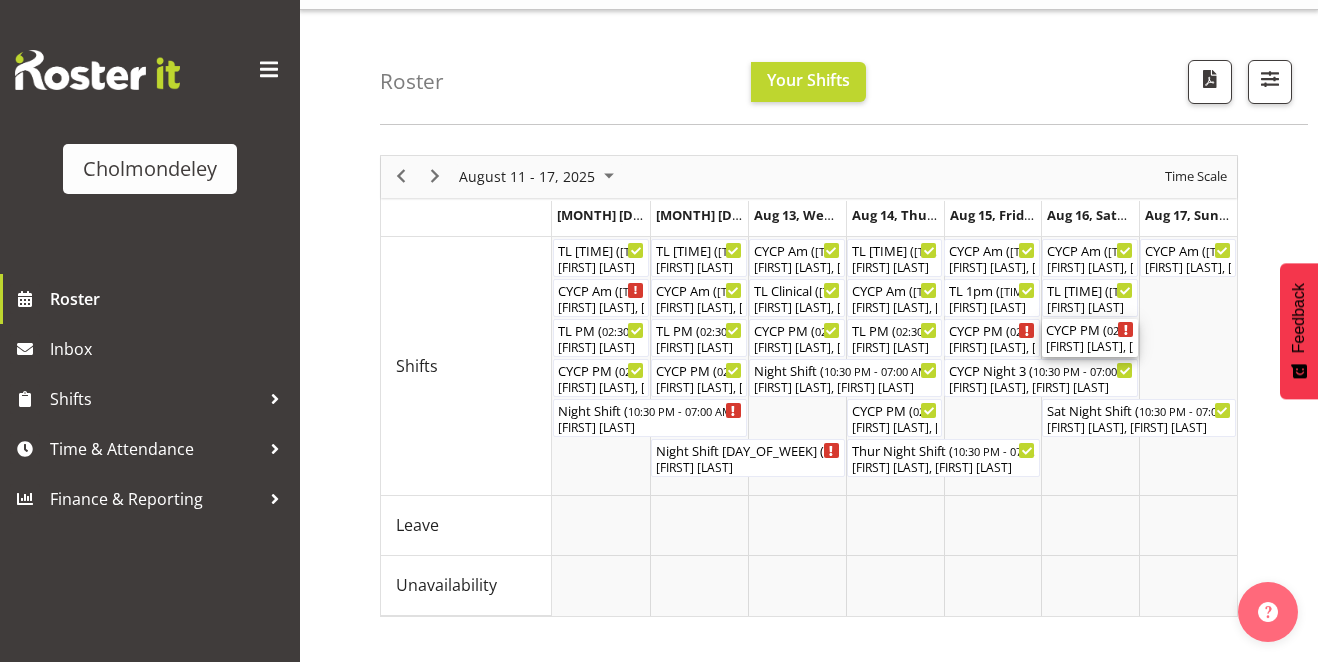 click on "[FIRST] [LAST], [FIRST] [LAST]" at bounding box center (1090, 347) 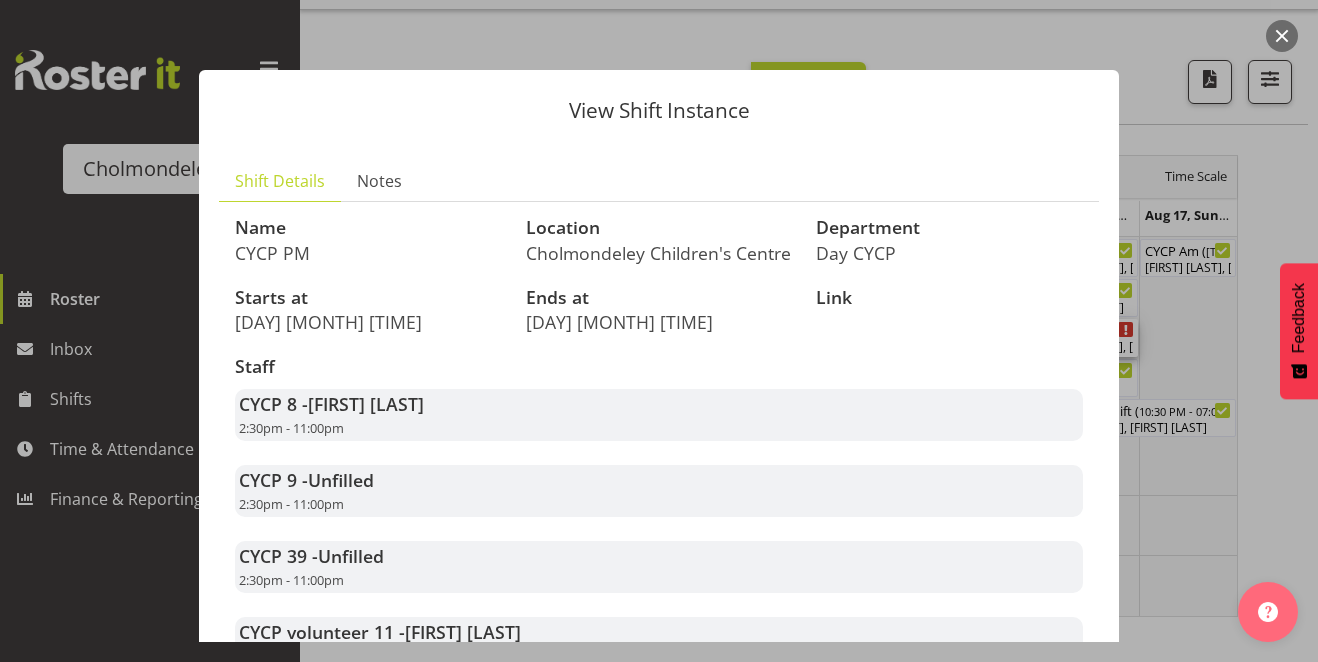 click at bounding box center [1282, 36] 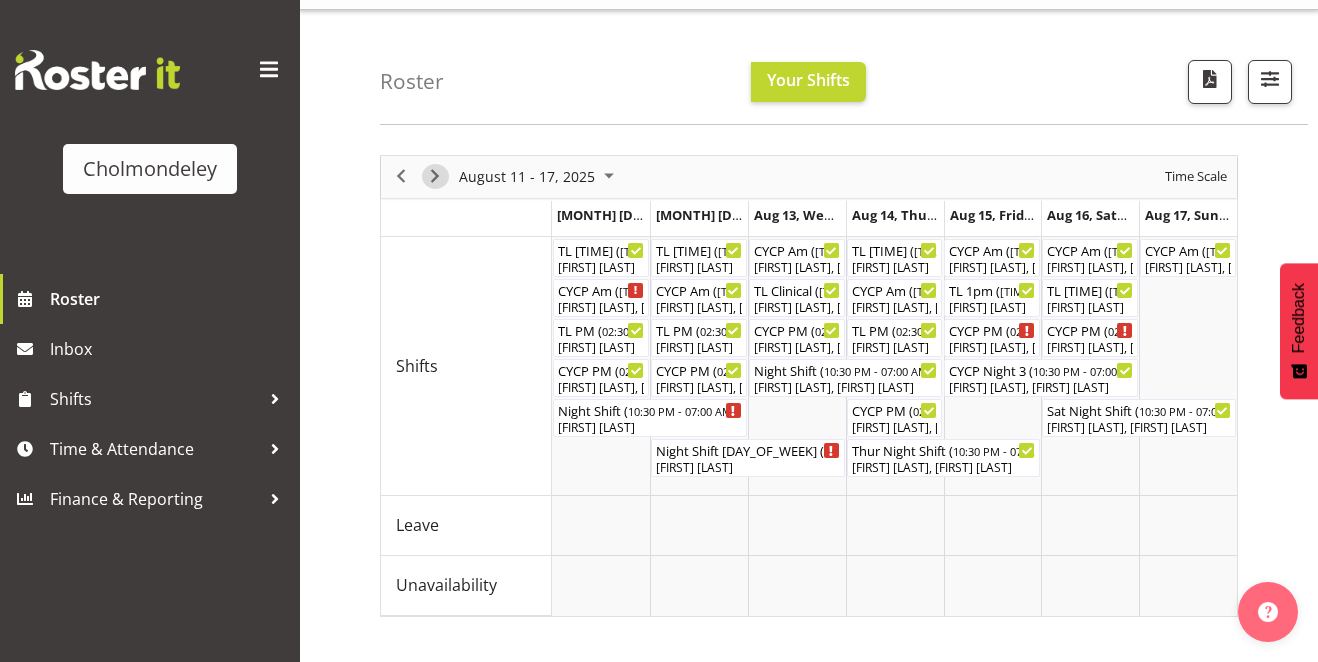 click at bounding box center [435, 176] 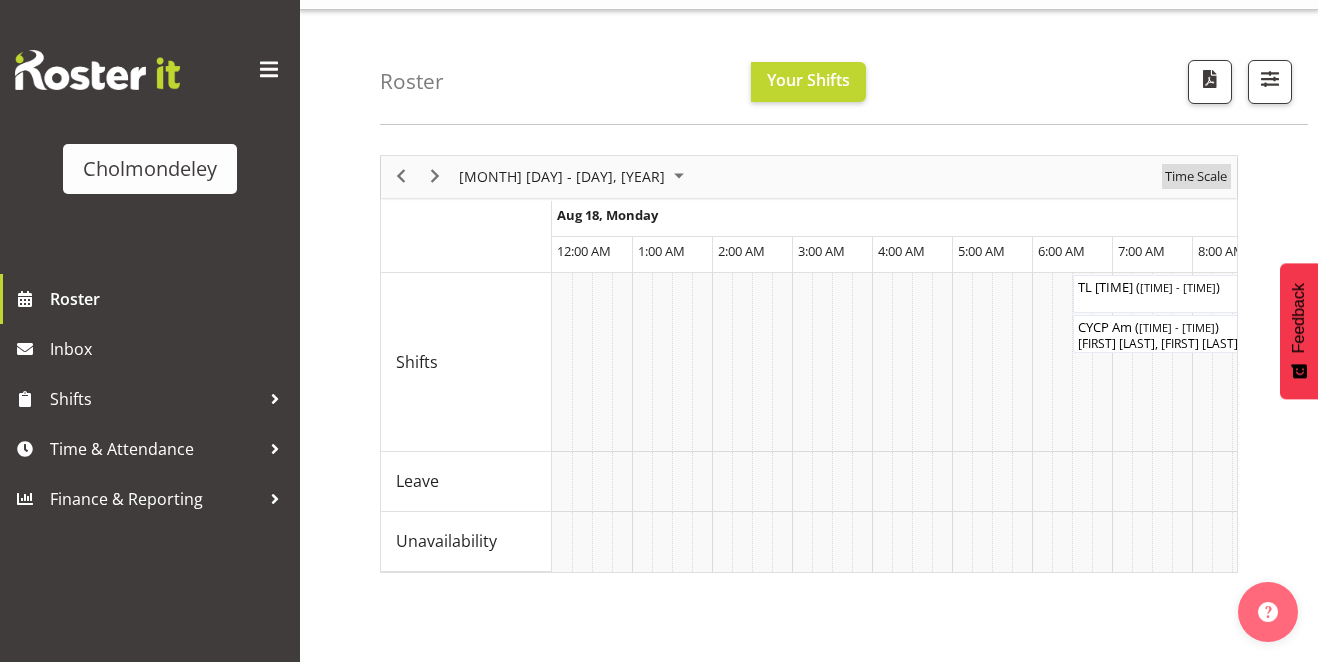 click on "Time Scale" at bounding box center (1196, 176) 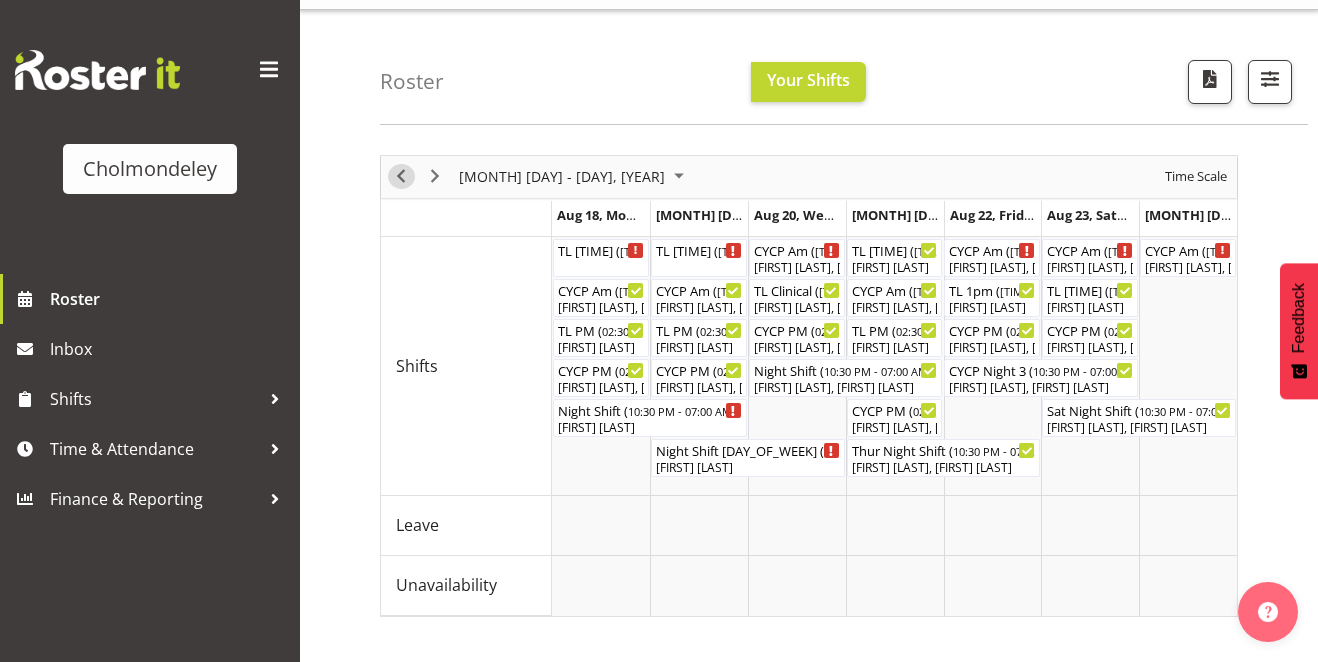 click at bounding box center [401, 176] 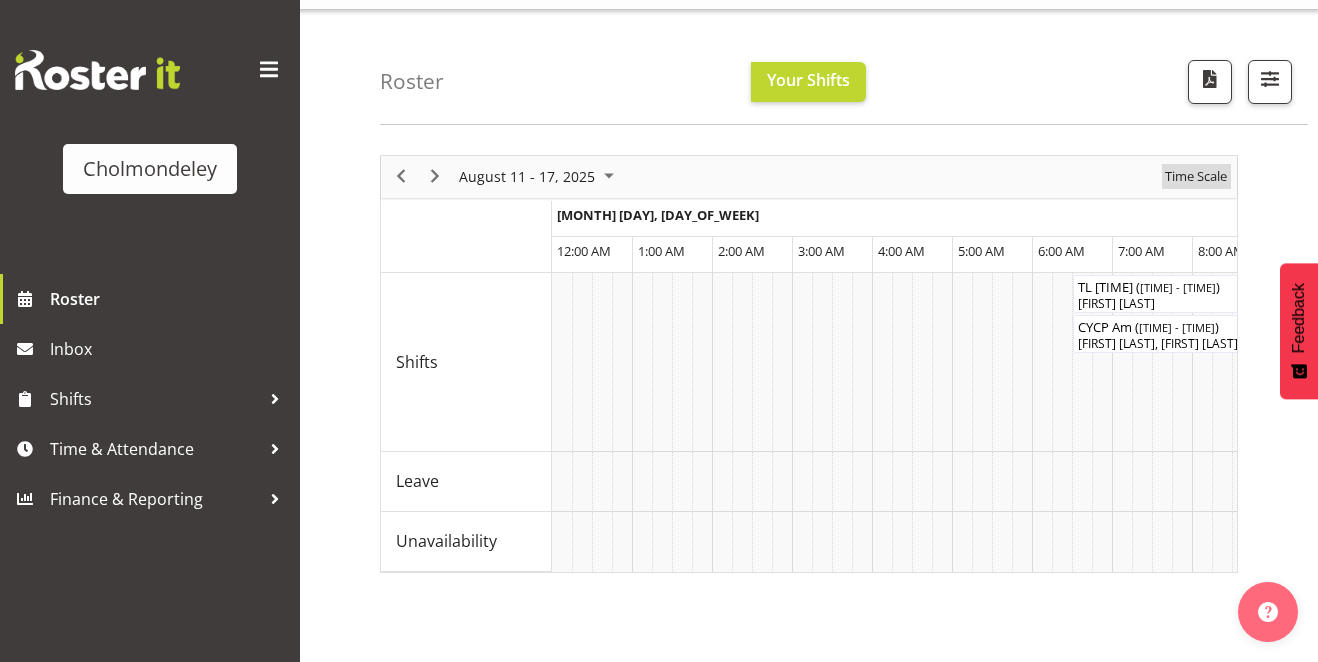 click on "Time Scale" at bounding box center [1196, 176] 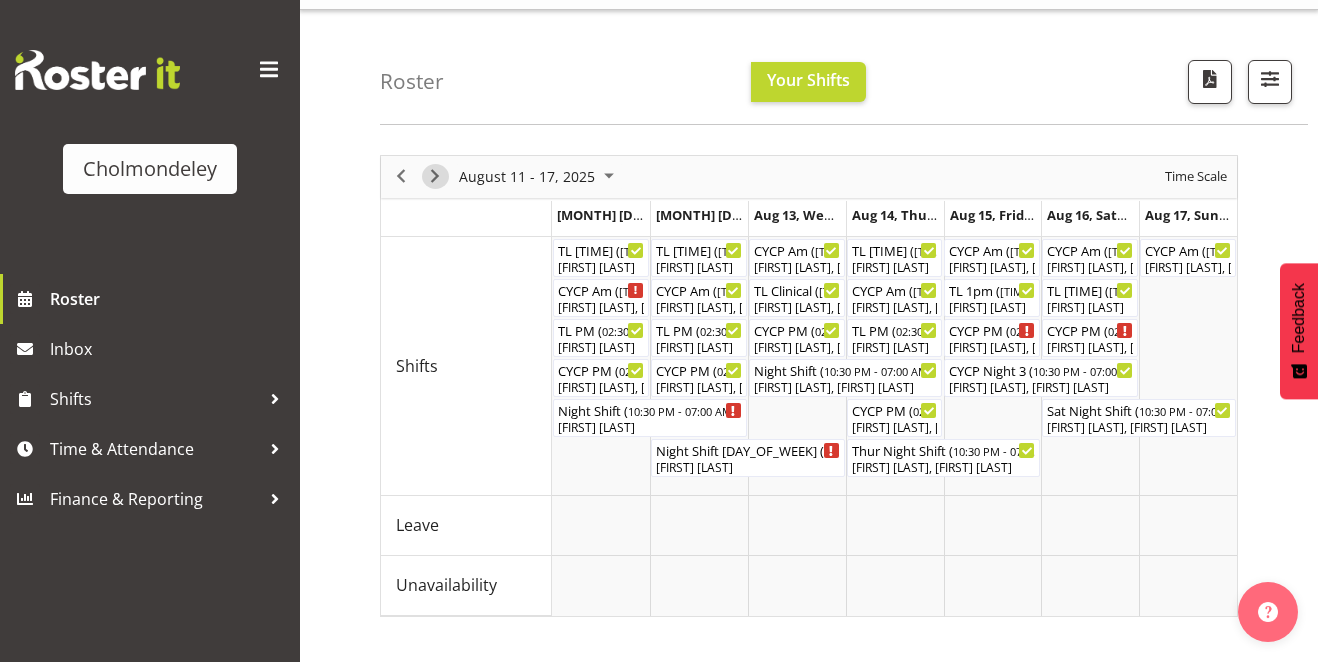 click at bounding box center [435, 176] 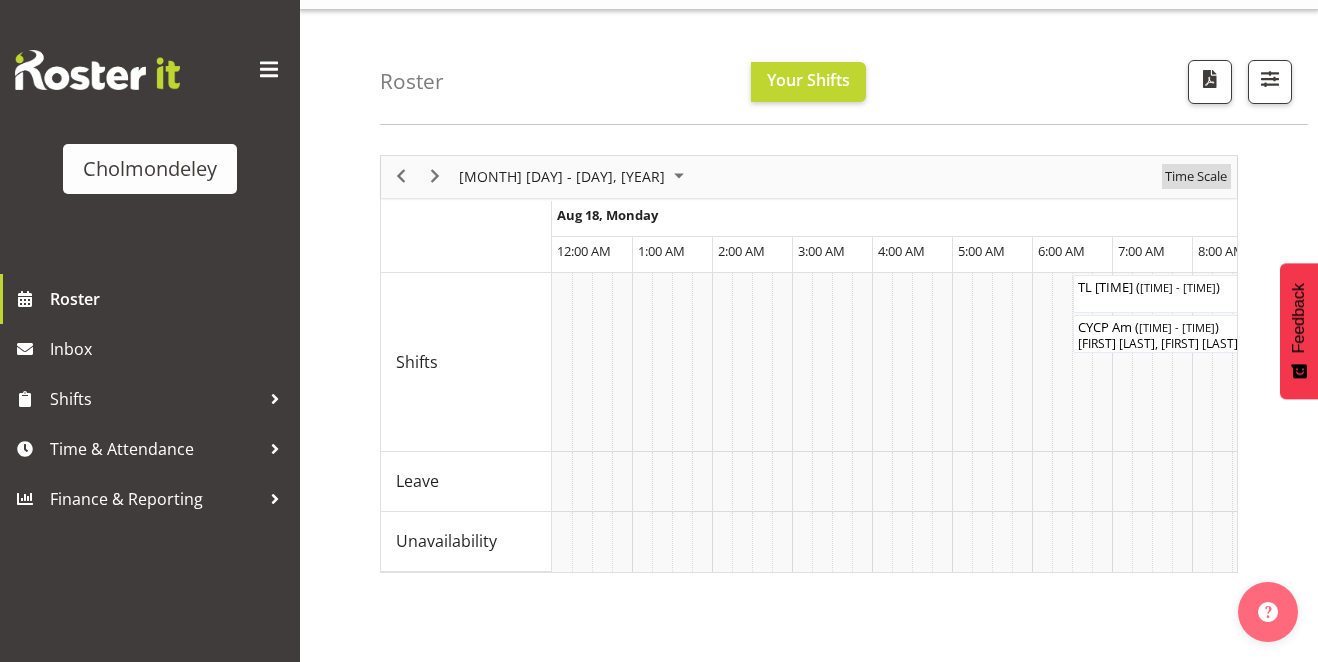 click on "Time Scale" at bounding box center [1196, 176] 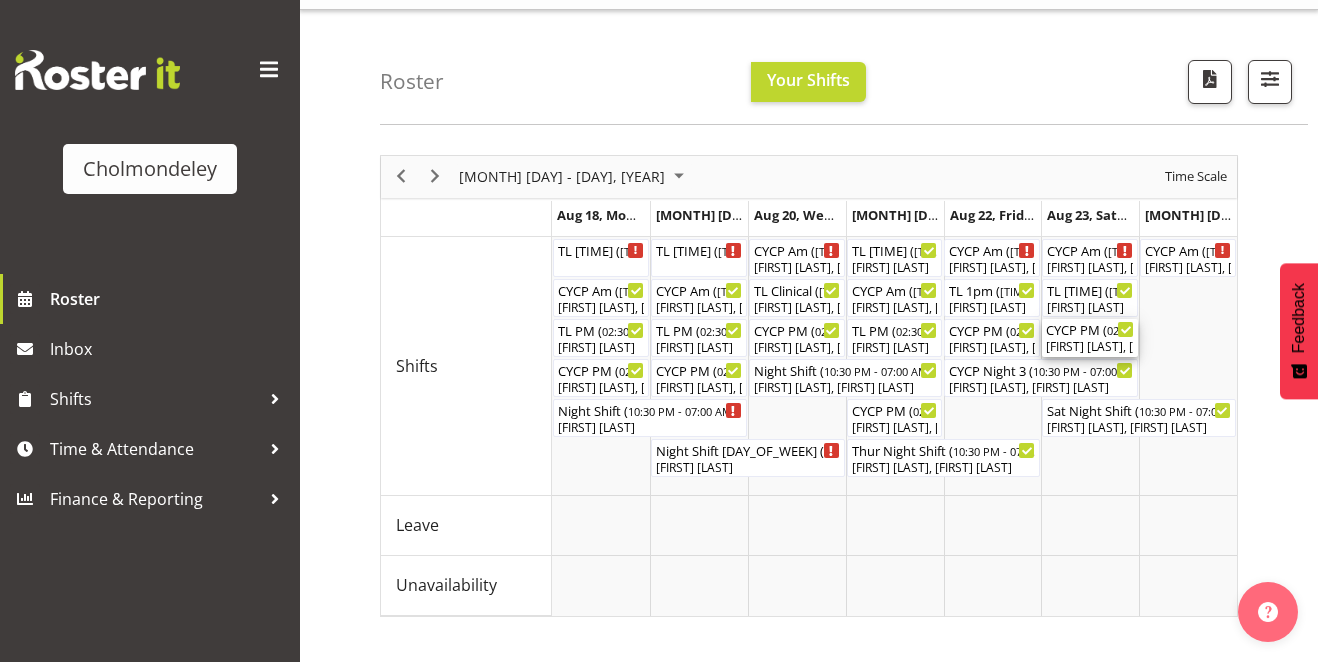 click on "[TIME] - [TIME]" at bounding box center (1090, 329) 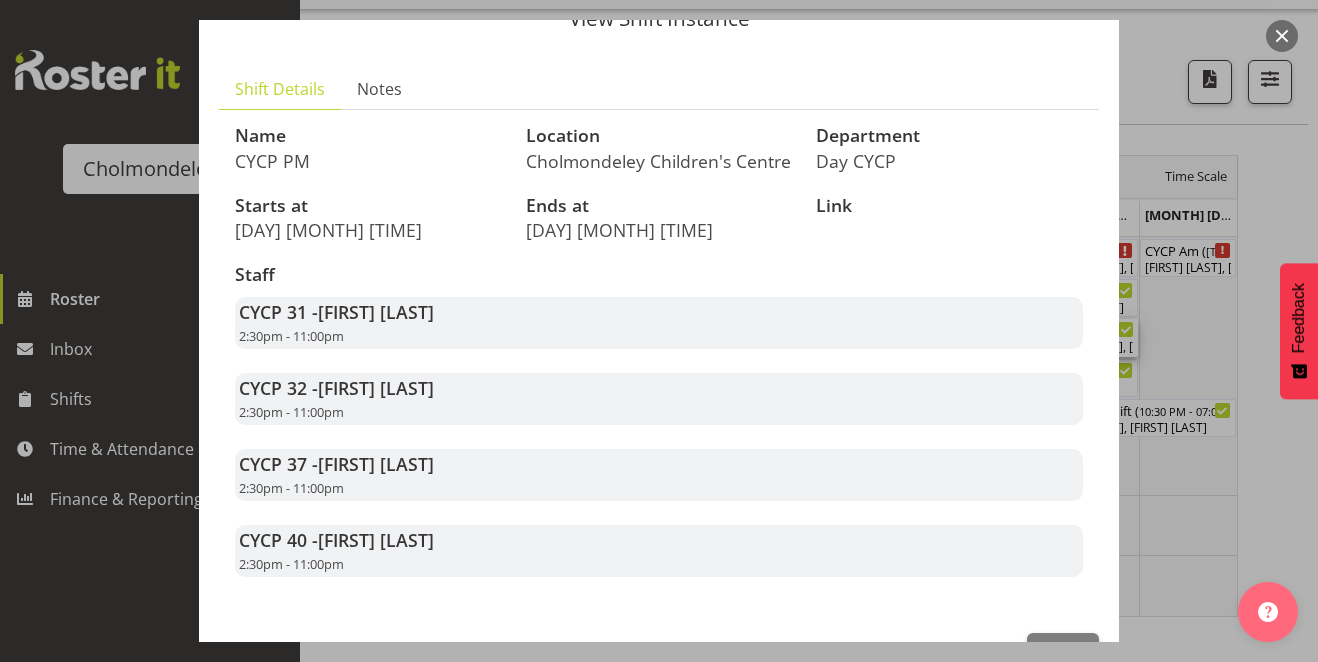 scroll, scrollTop: 157, scrollLeft: 0, axis: vertical 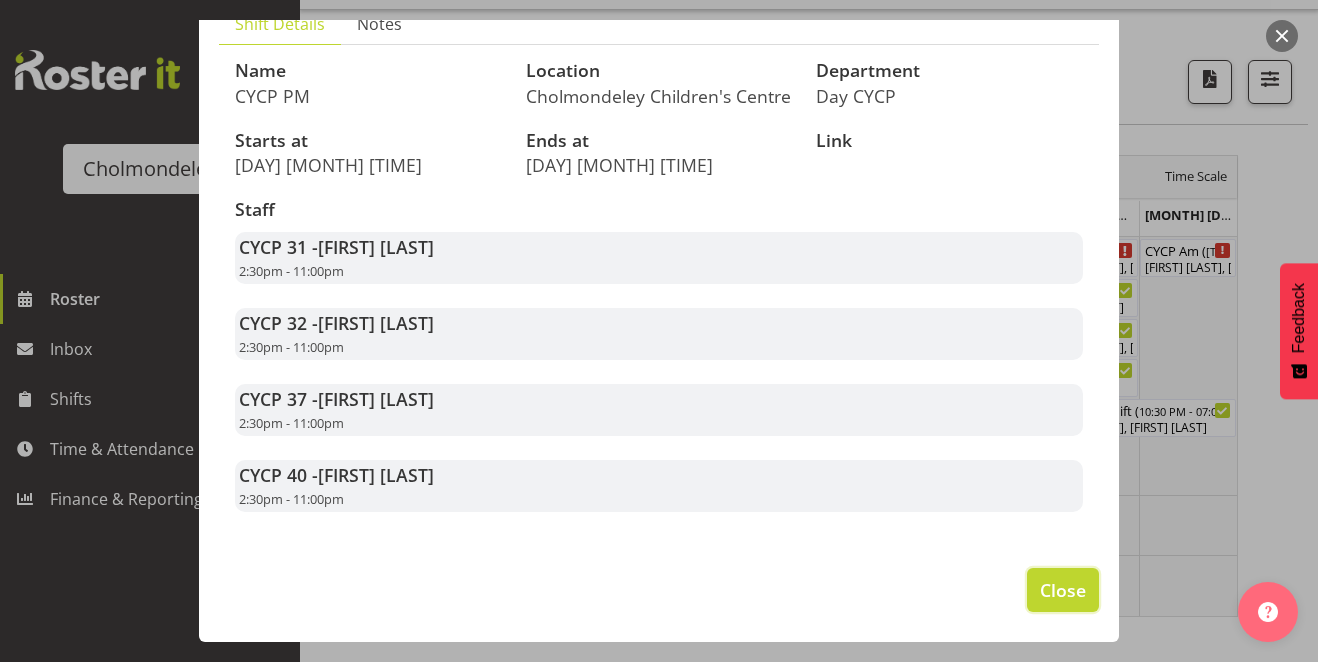 click on "Close" at bounding box center [1063, 590] 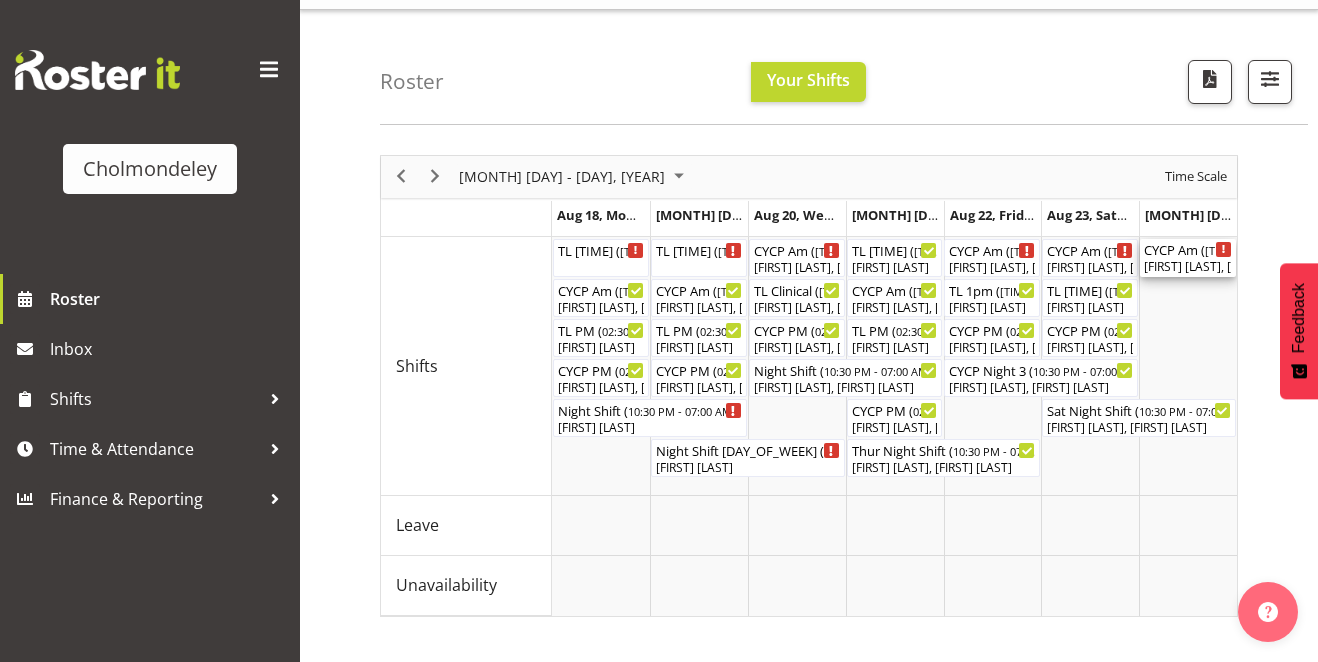 click on "[TIME] - [TIME]" at bounding box center [1188, 249] 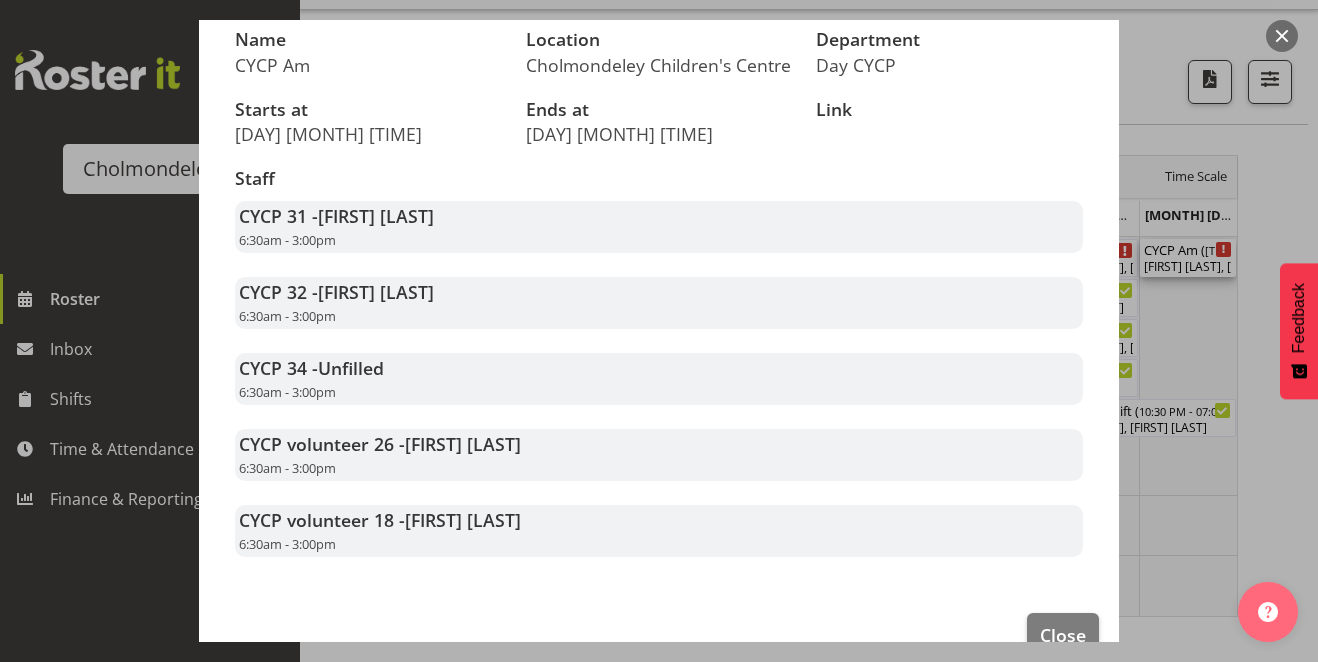 scroll, scrollTop: 233, scrollLeft: 0, axis: vertical 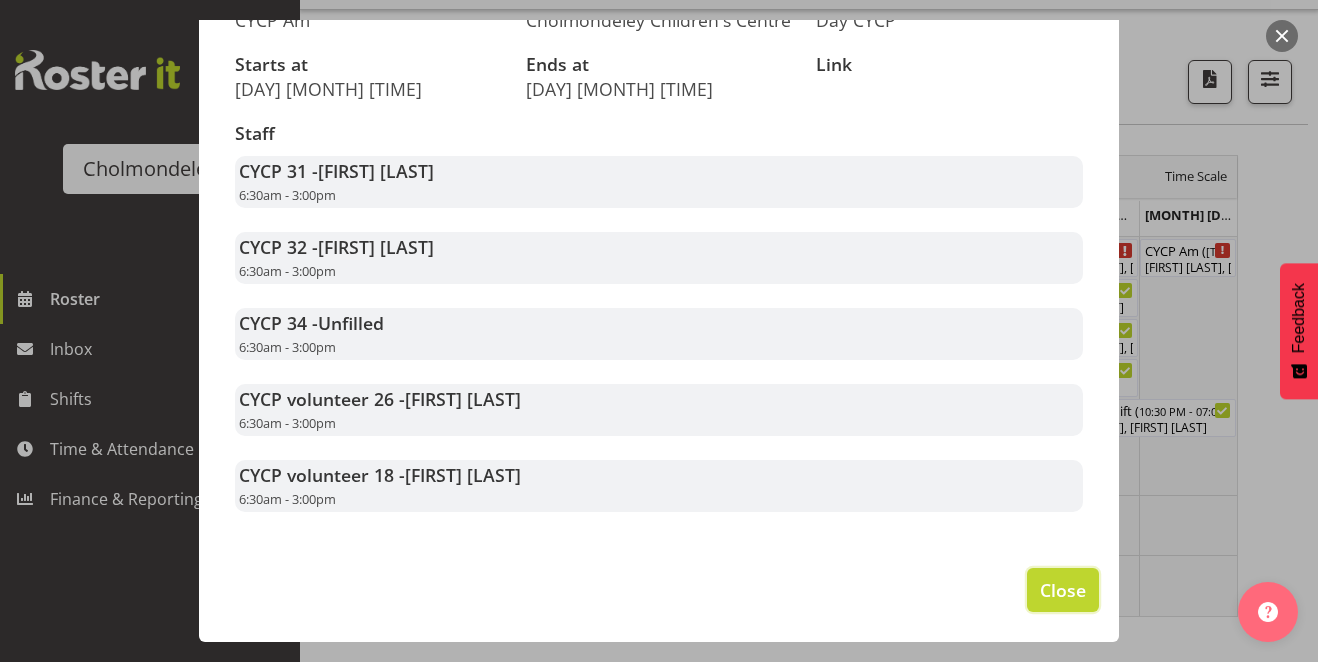 click on "Close" at bounding box center (1063, 590) 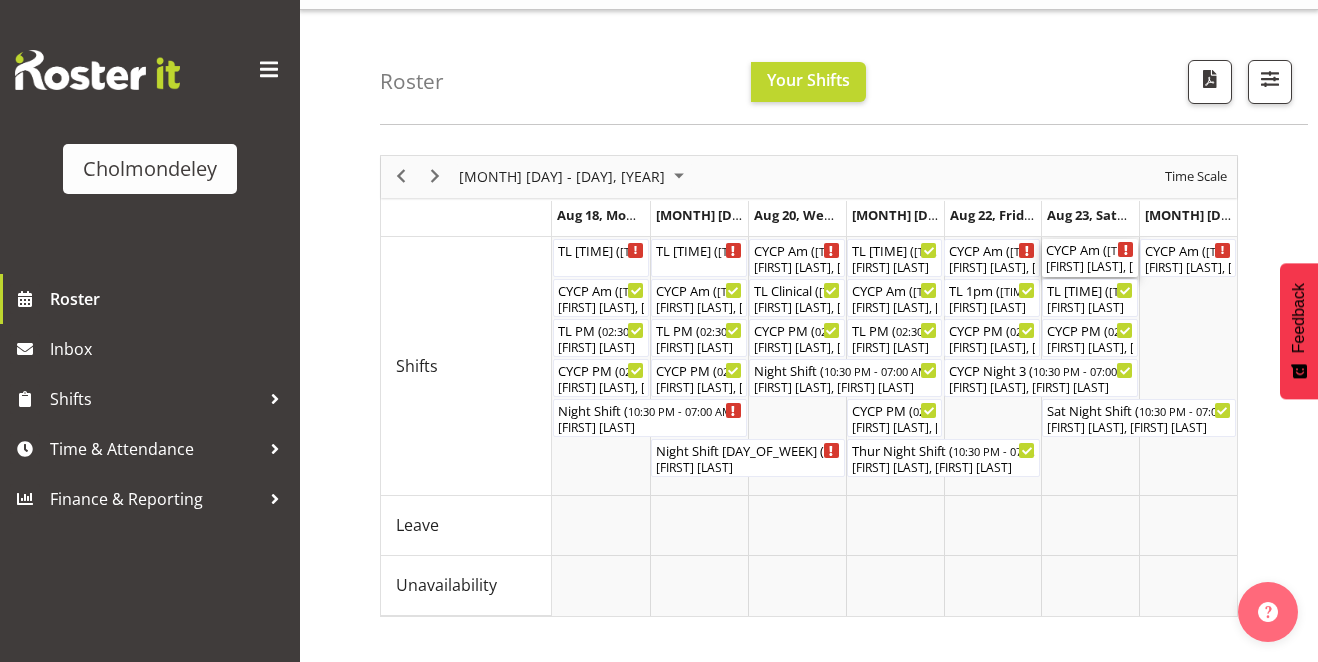 click on "[TIME] - [TIME]" at bounding box center (1090, 249) 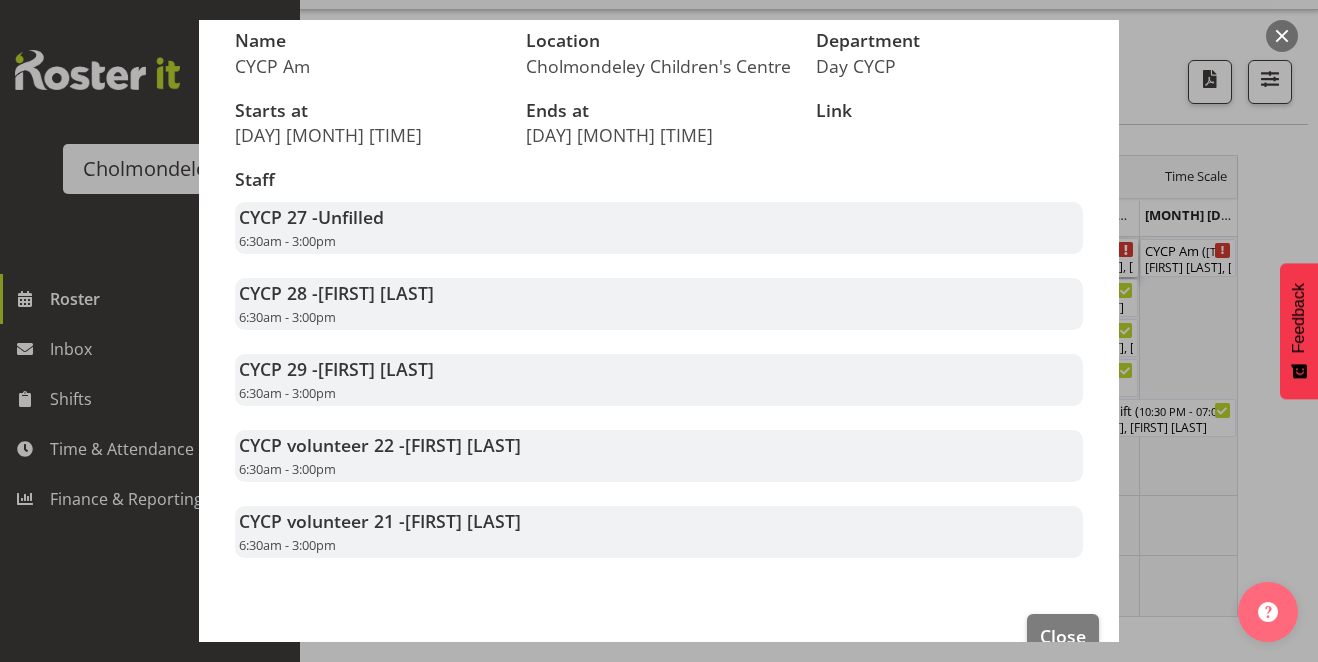 scroll, scrollTop: 233, scrollLeft: 0, axis: vertical 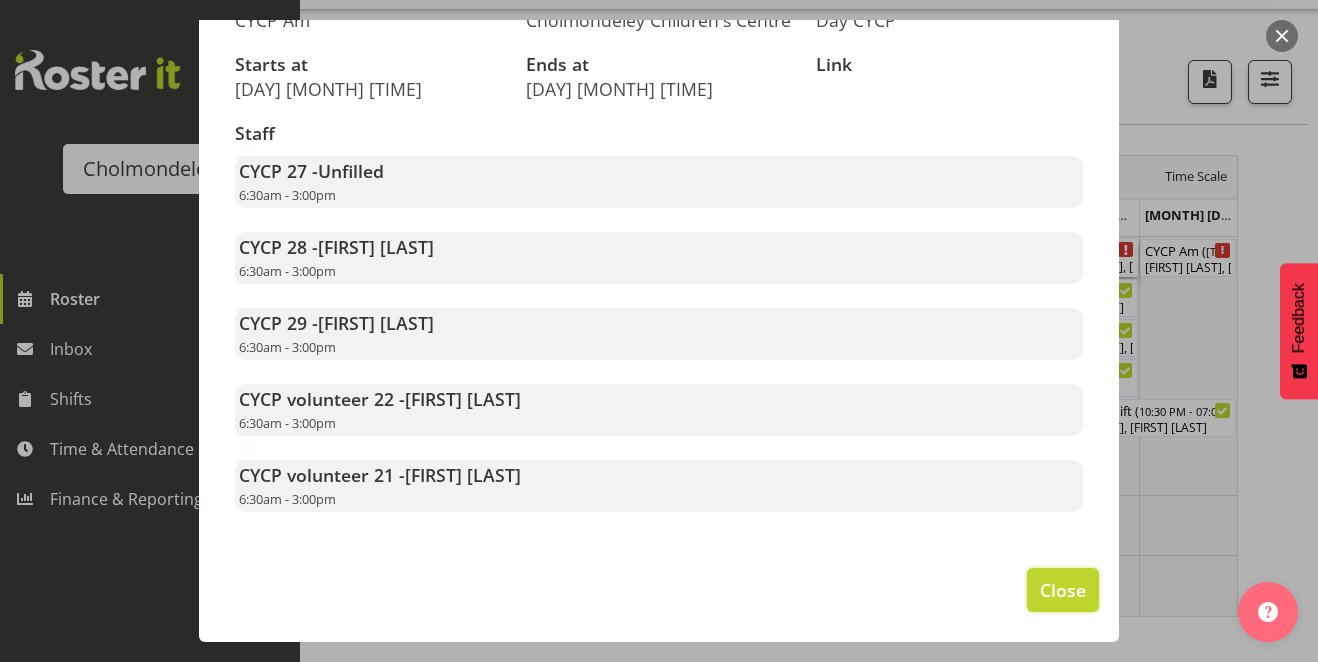 click on "Close" at bounding box center (1063, 590) 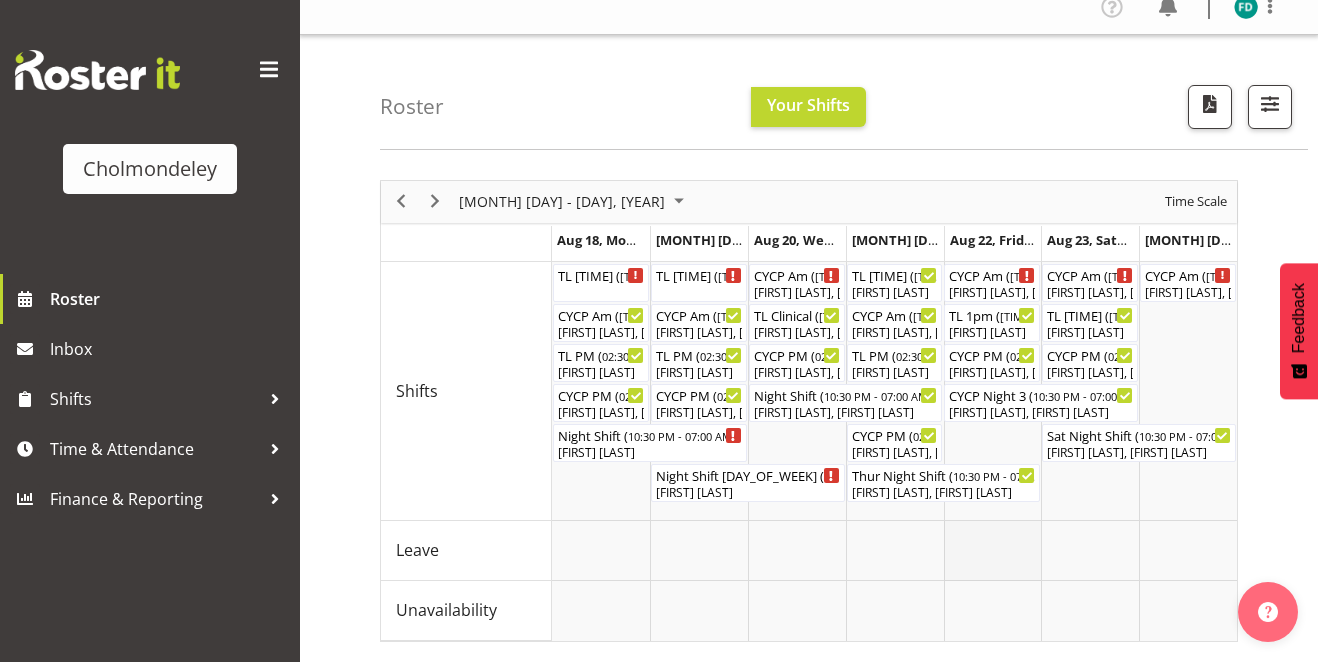 scroll, scrollTop: 9, scrollLeft: 0, axis: vertical 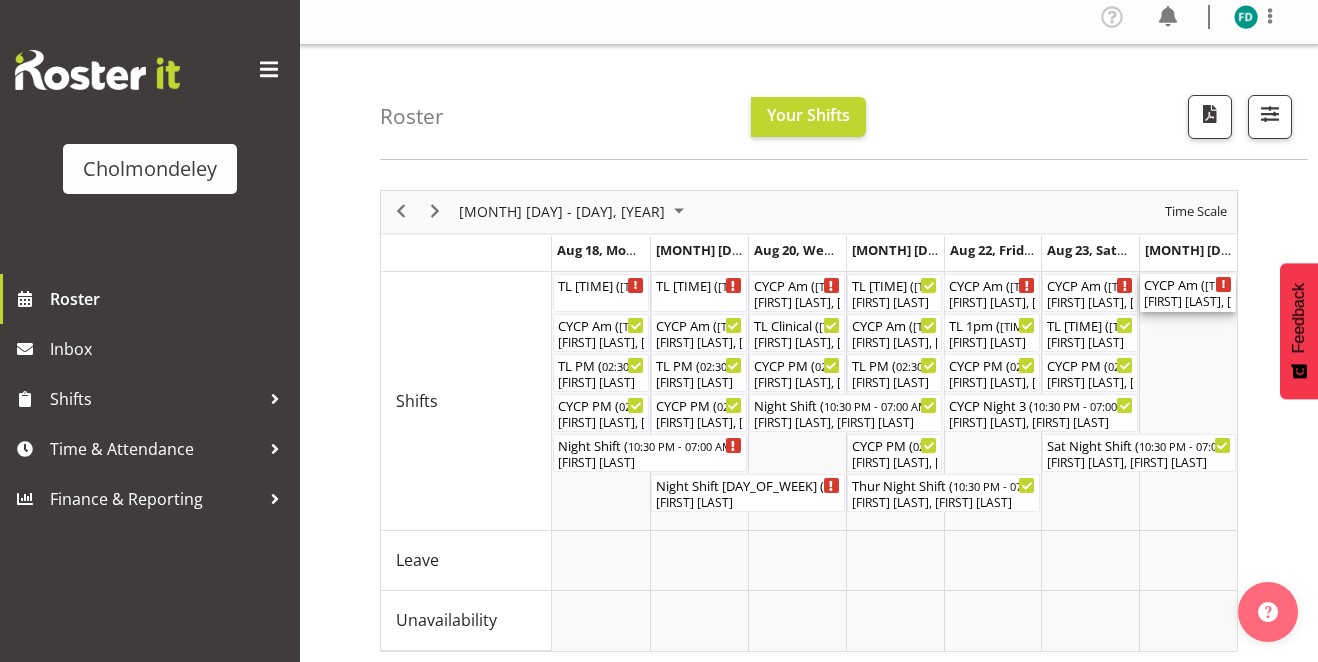 click on "[TIME] - [TIME]" at bounding box center [1188, 284] 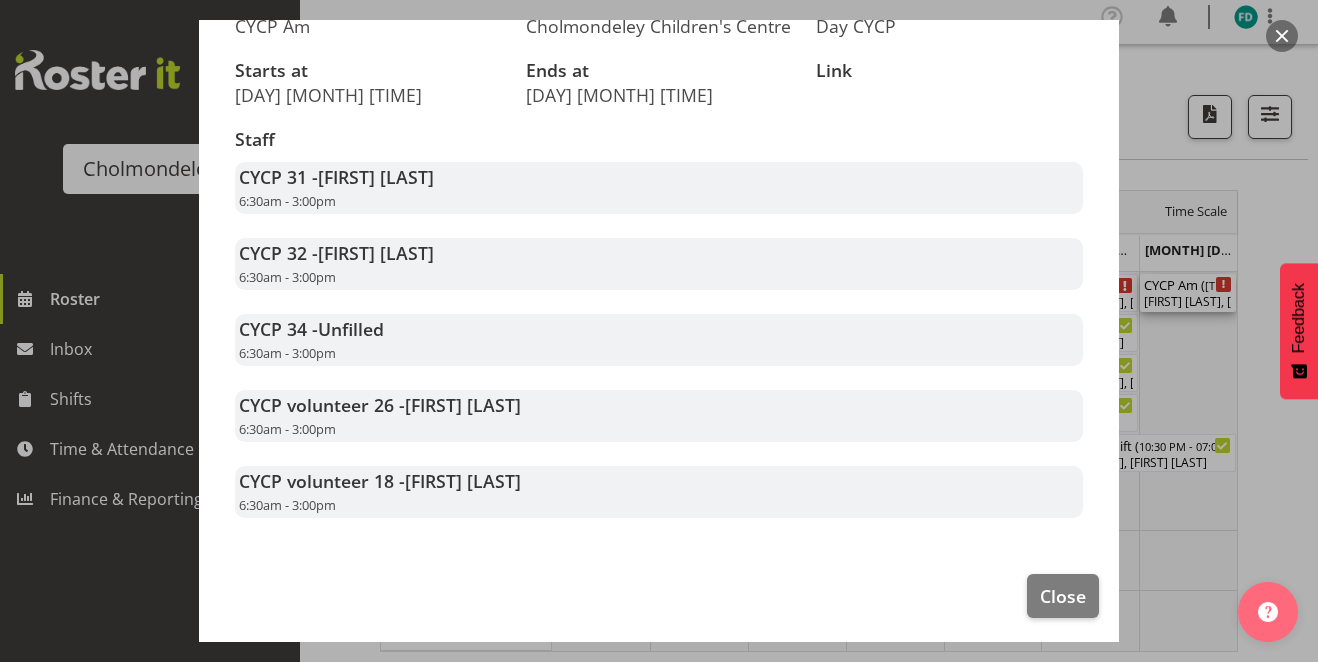 scroll, scrollTop: 233, scrollLeft: 0, axis: vertical 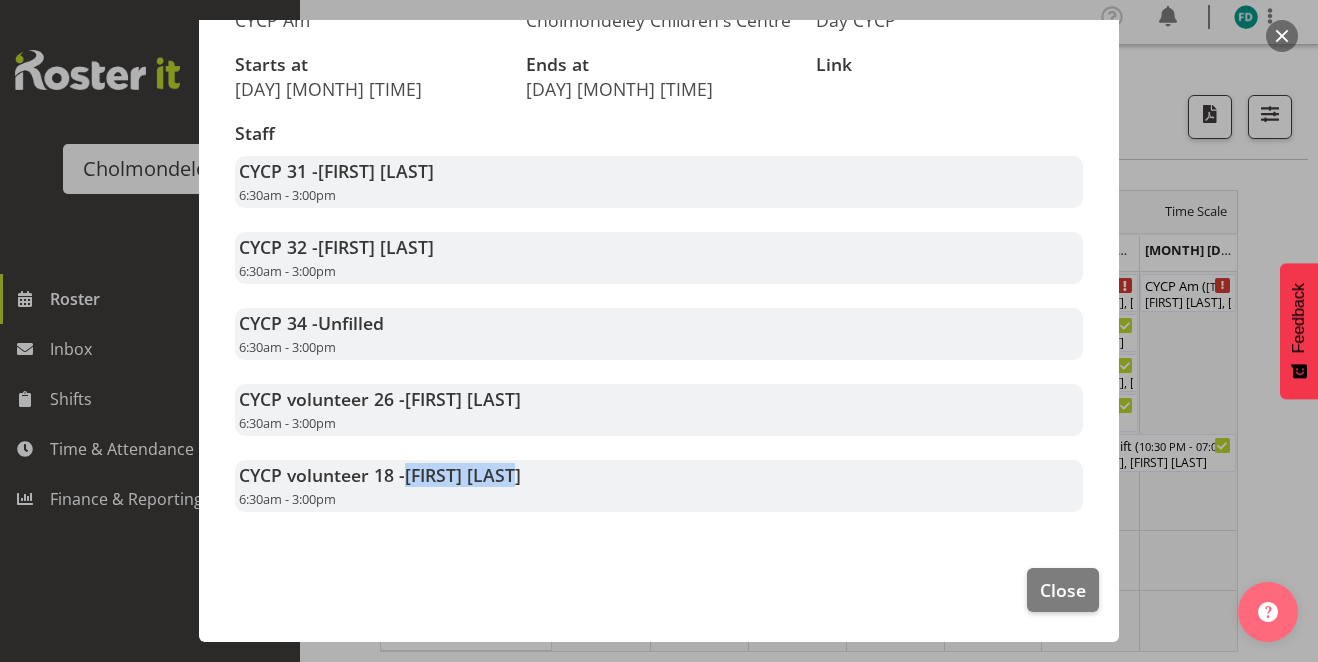 drag, startPoint x: 413, startPoint y: 476, endPoint x: 565, endPoint y: 486, distance: 152.3286 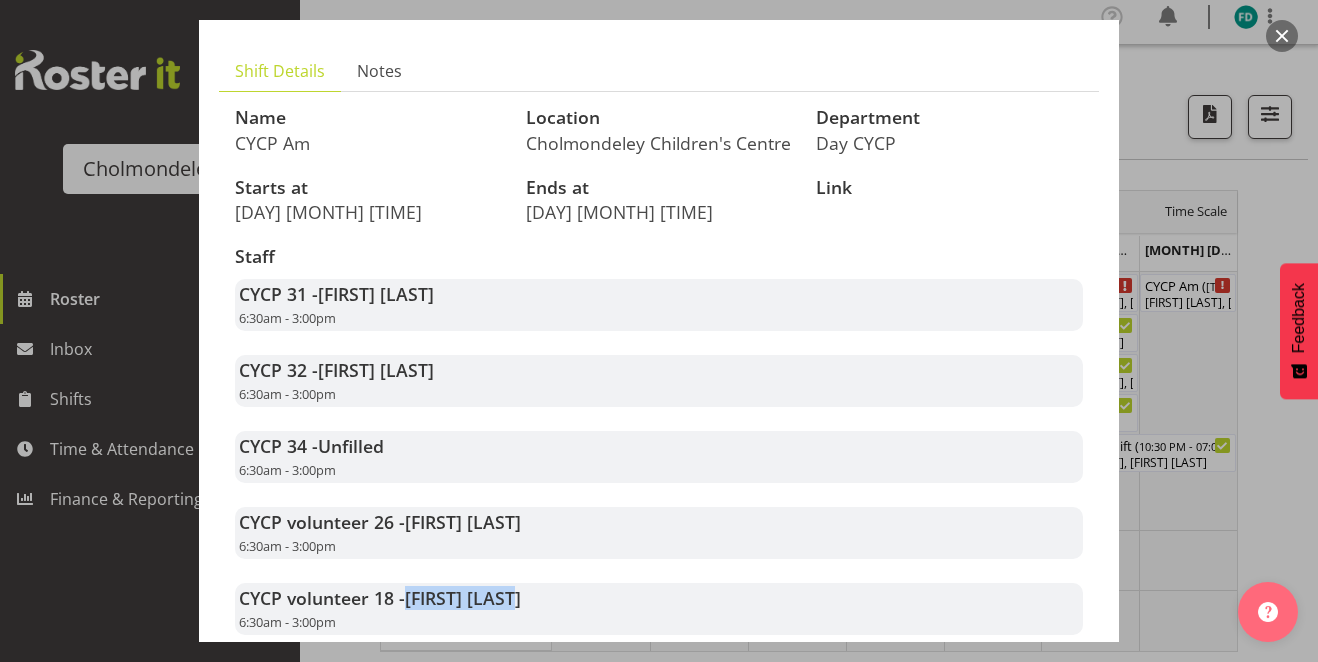 scroll, scrollTop: 121, scrollLeft: 0, axis: vertical 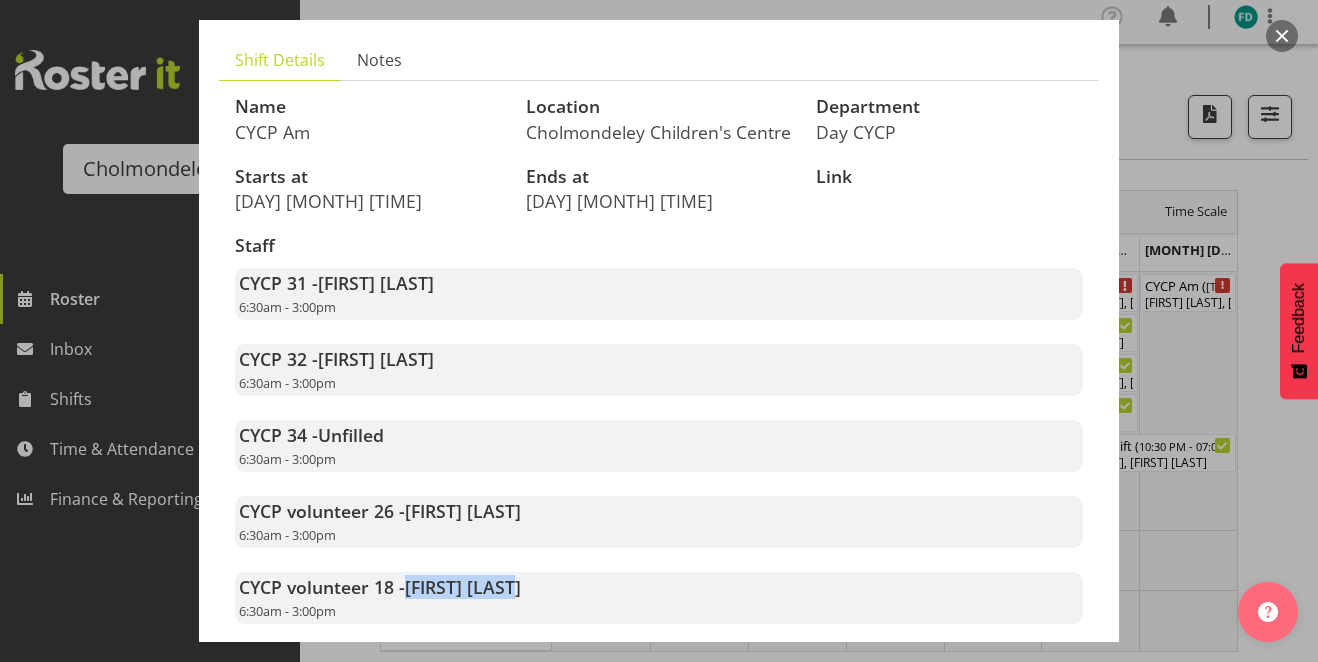 click at bounding box center (1282, 36) 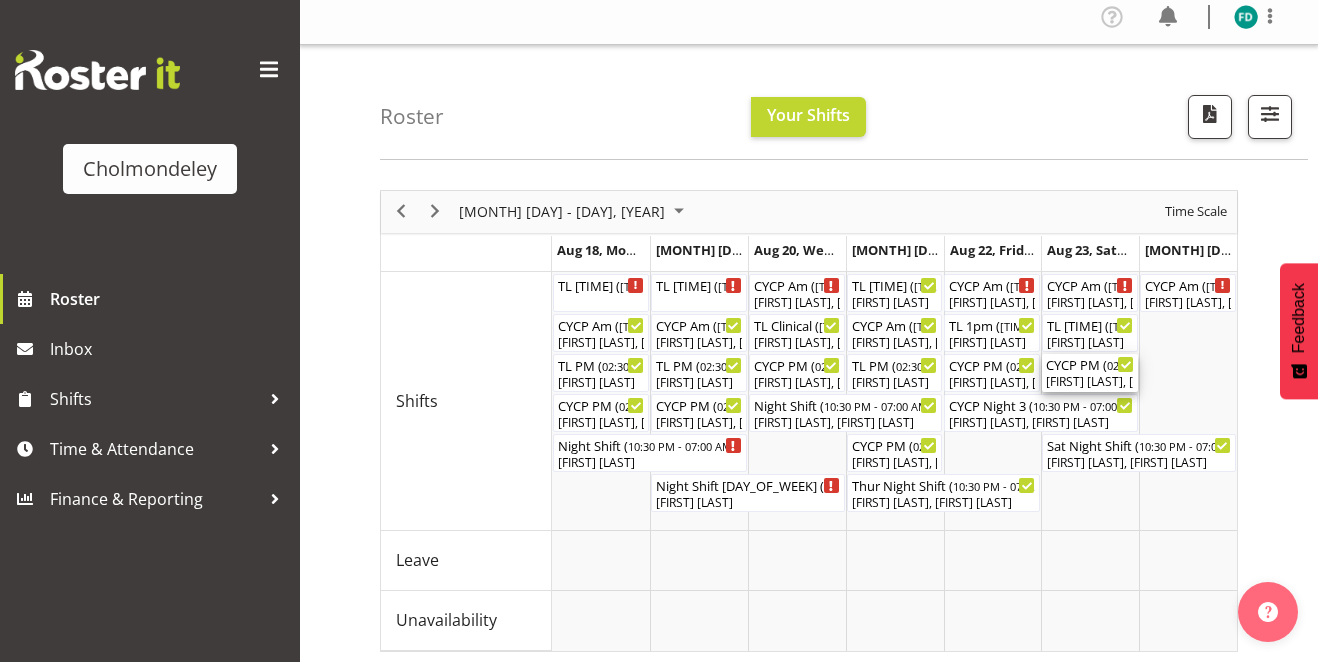 click on "[TIME] - [TIME]" at bounding box center (1090, 364) 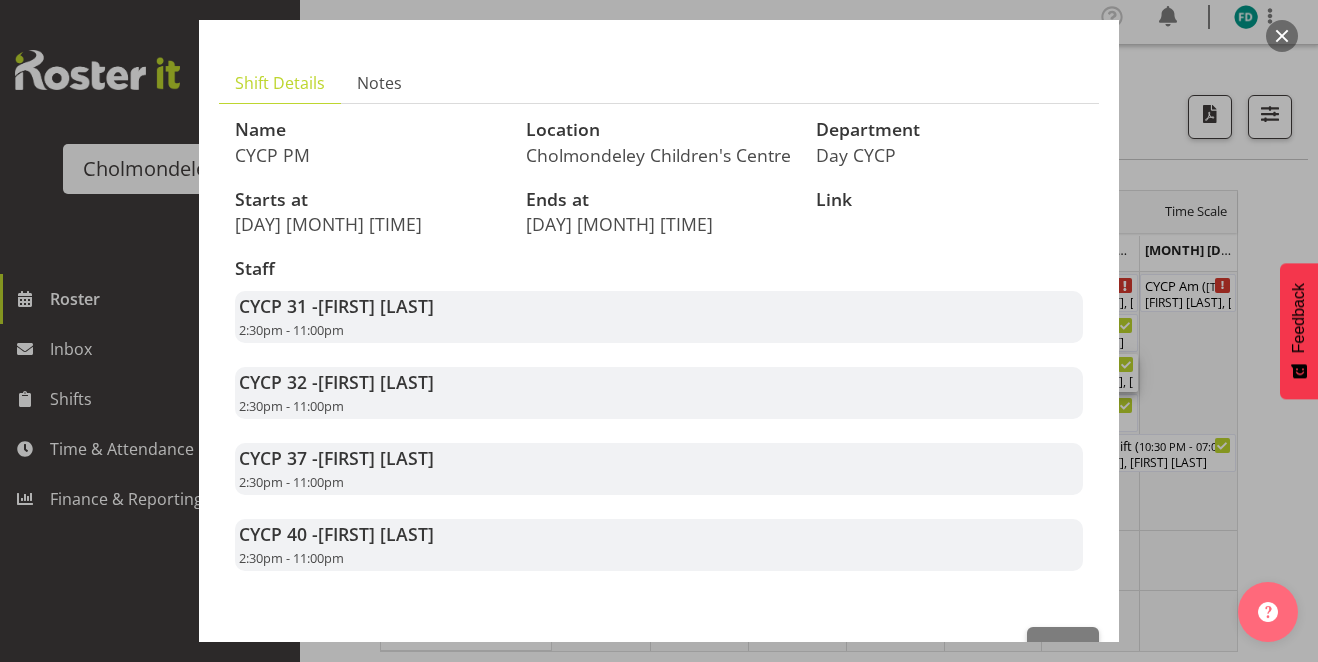 scroll, scrollTop: 134, scrollLeft: 0, axis: vertical 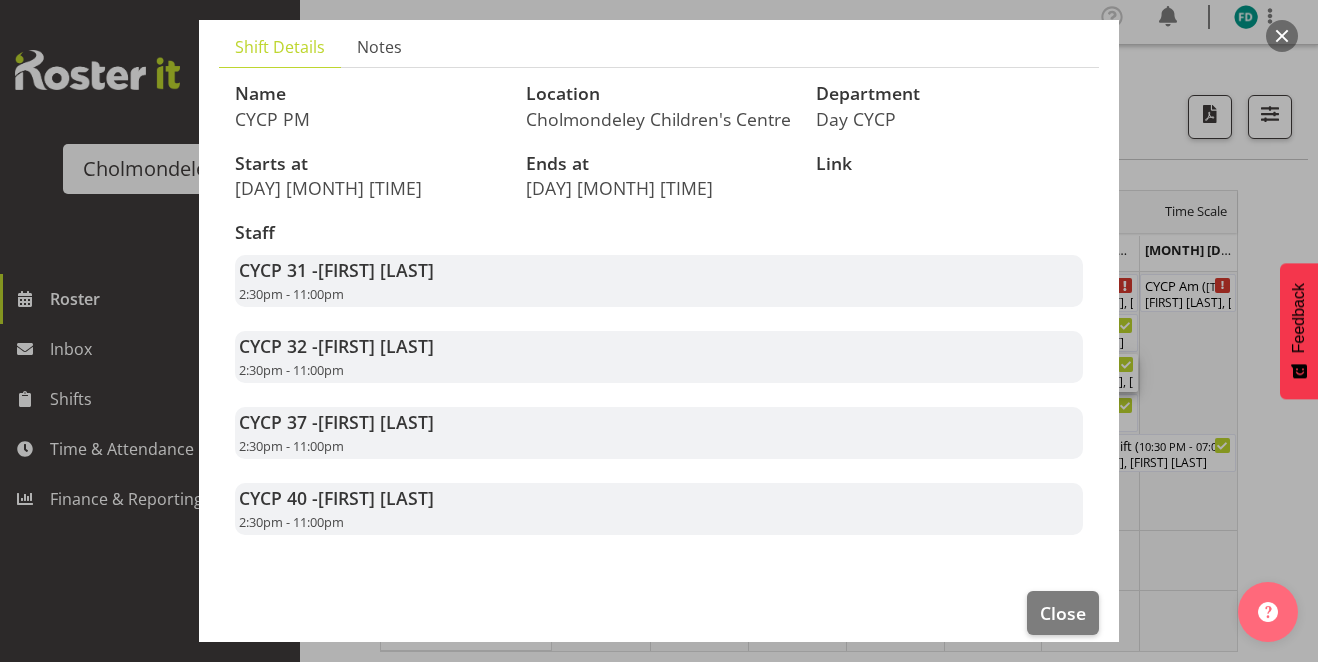 click at bounding box center (659, 331) 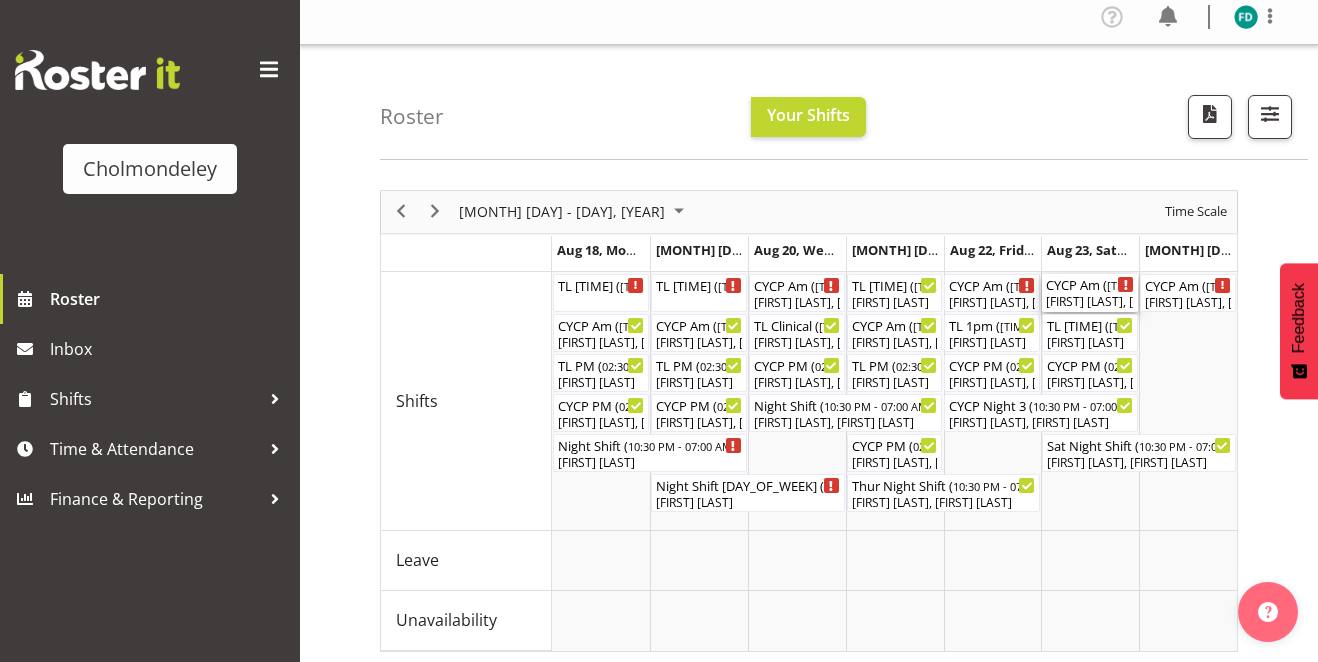 click on "[TIME] - [TIME]" at bounding box center (1090, 284) 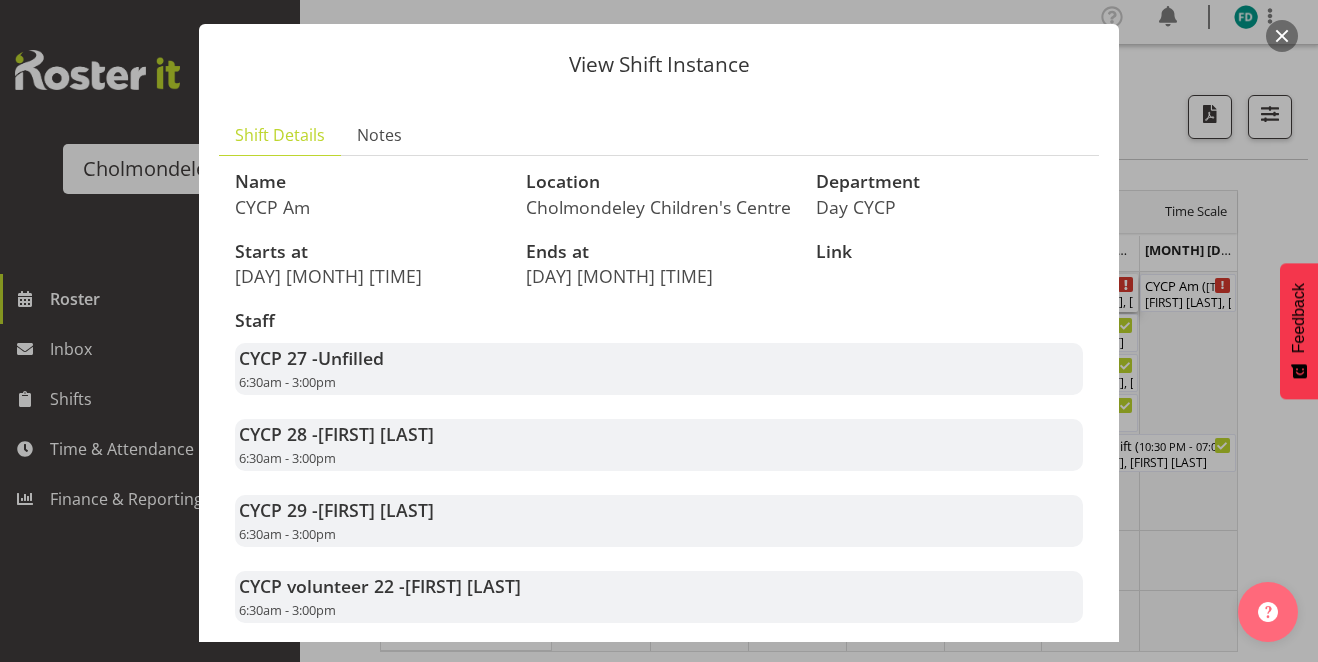 scroll, scrollTop: 0, scrollLeft: 0, axis: both 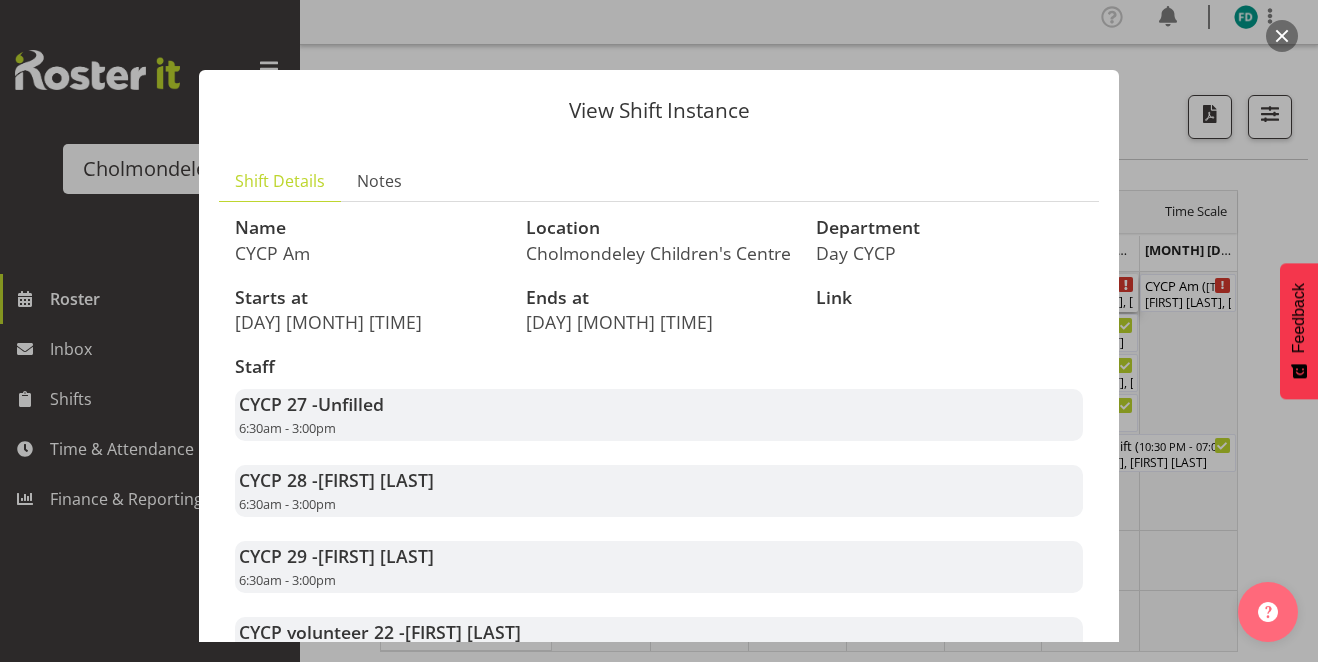 click at bounding box center (1282, 36) 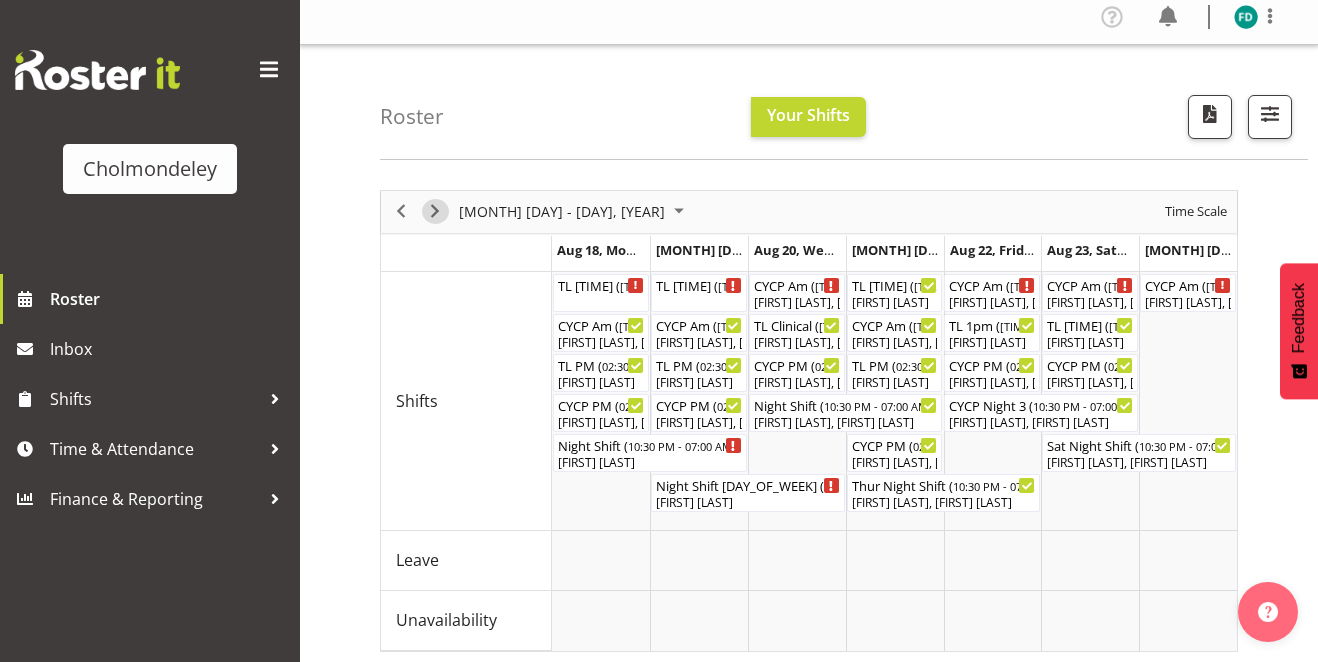 click at bounding box center (435, 211) 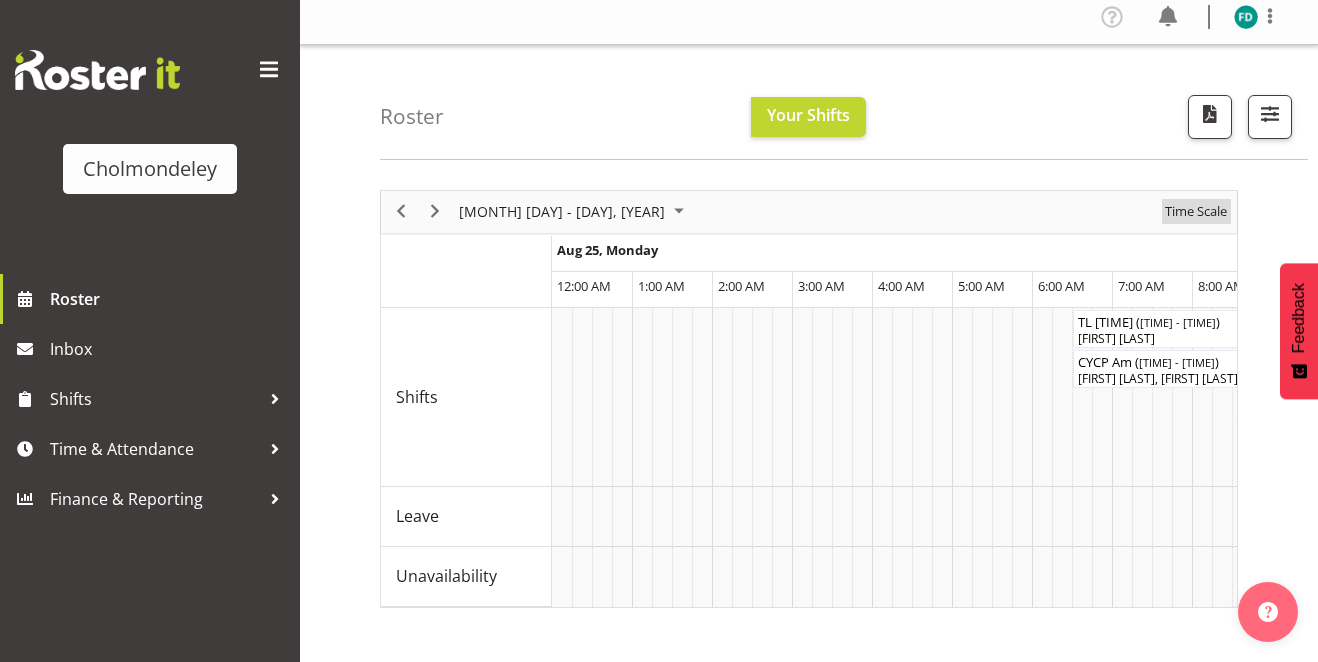 click on "Time Scale" at bounding box center [1196, 211] 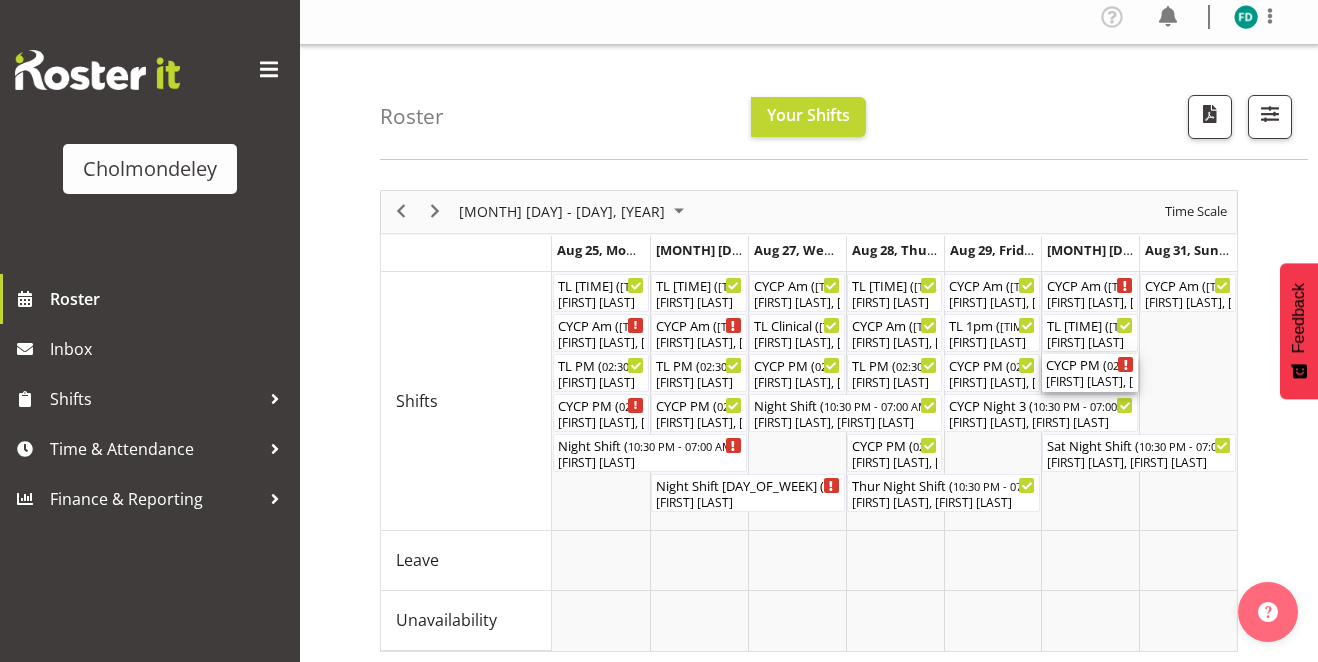 click on "[TIME] - [TIME]" at bounding box center (1090, 364) 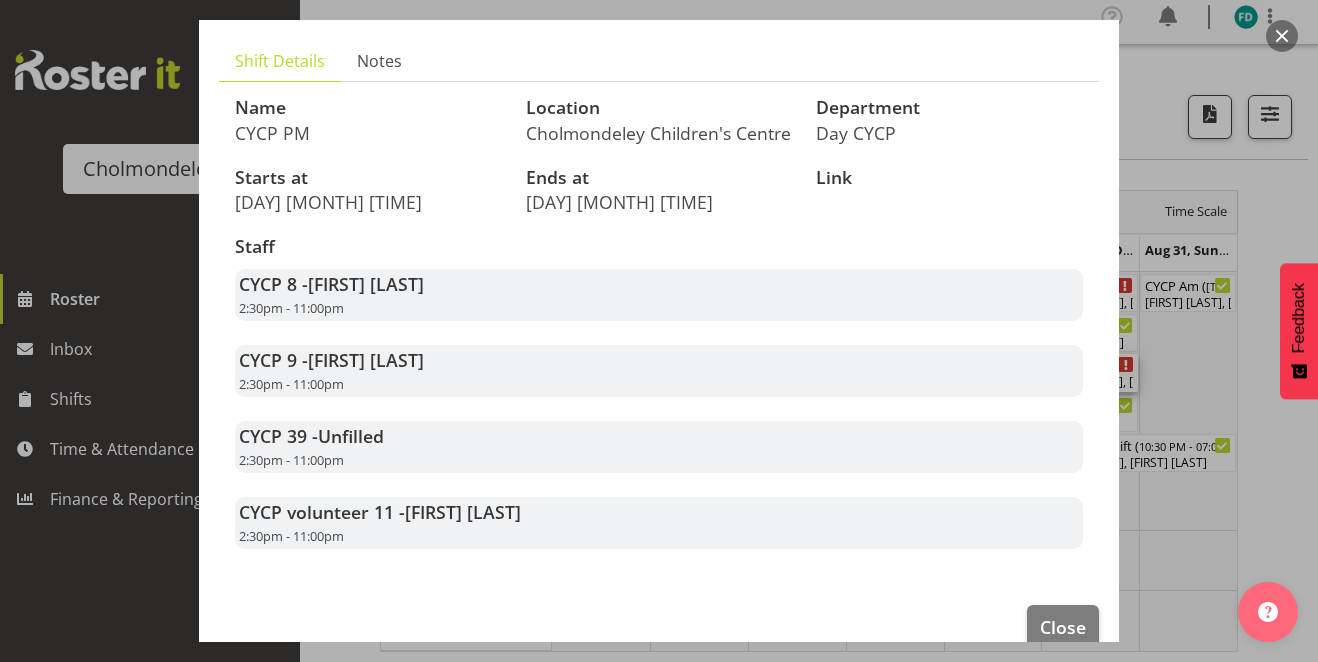 scroll, scrollTop: 130, scrollLeft: 0, axis: vertical 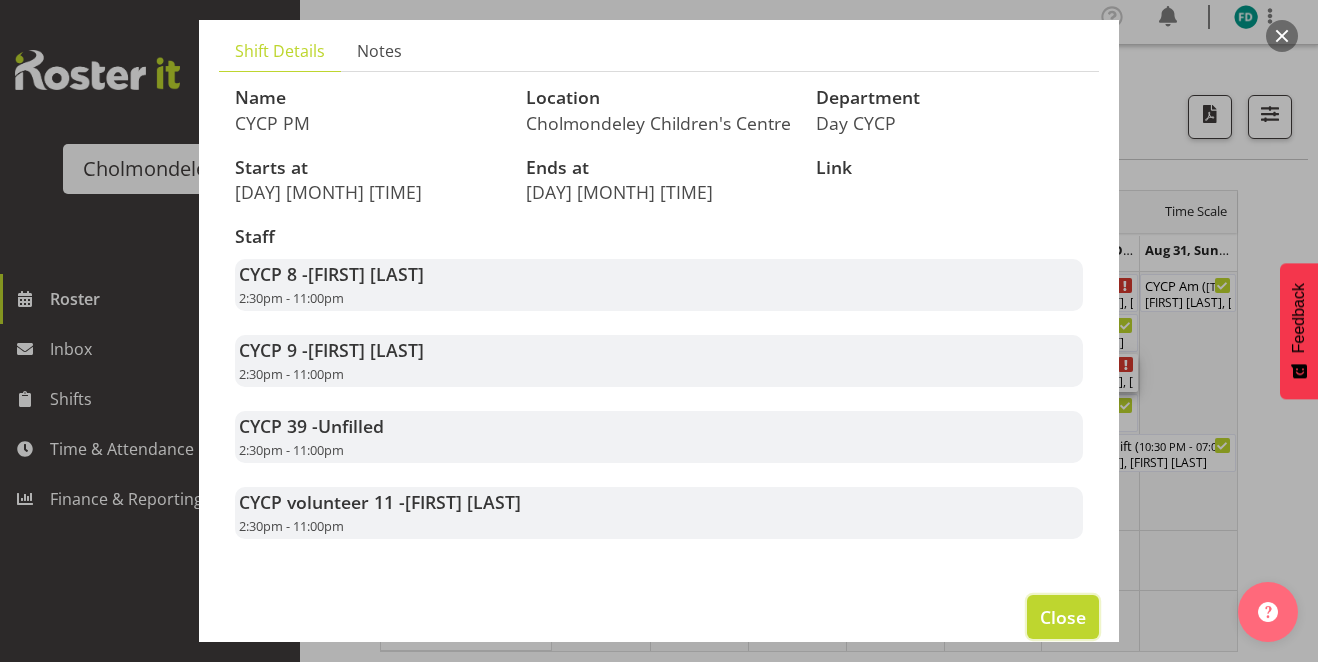 click on "Close" at bounding box center [1063, 617] 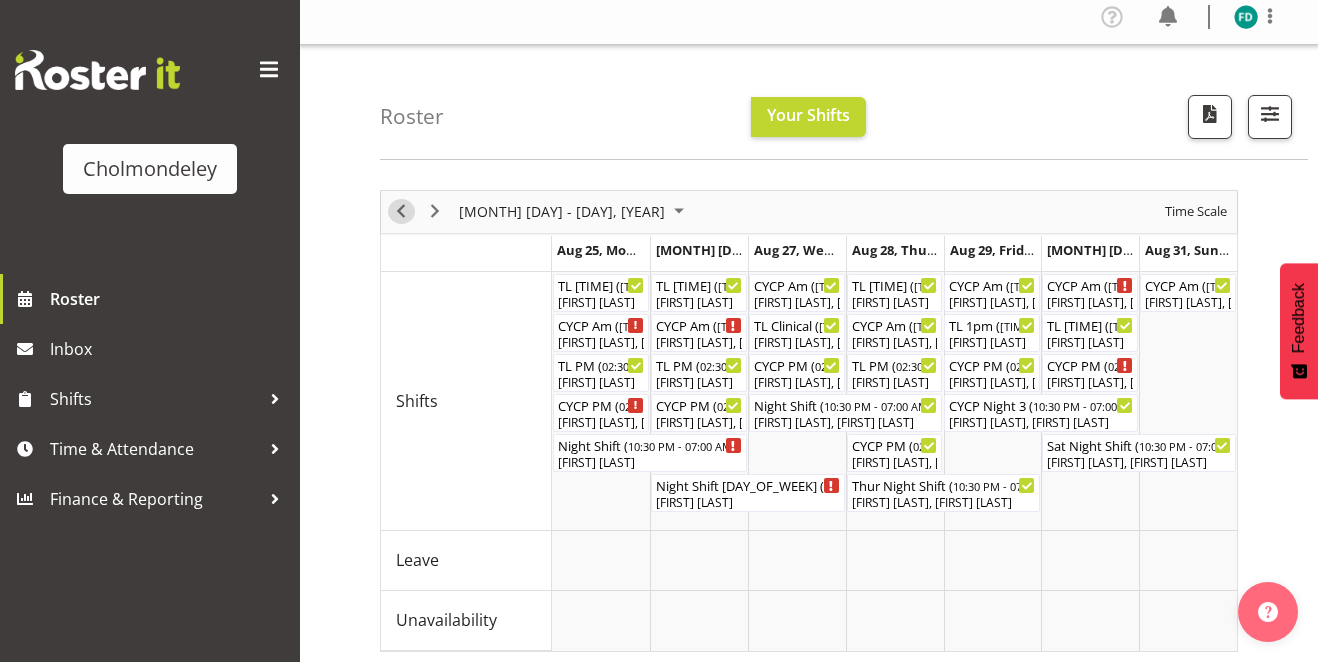 drag, startPoint x: 402, startPoint y: 213, endPoint x: 423, endPoint y: 213, distance: 21 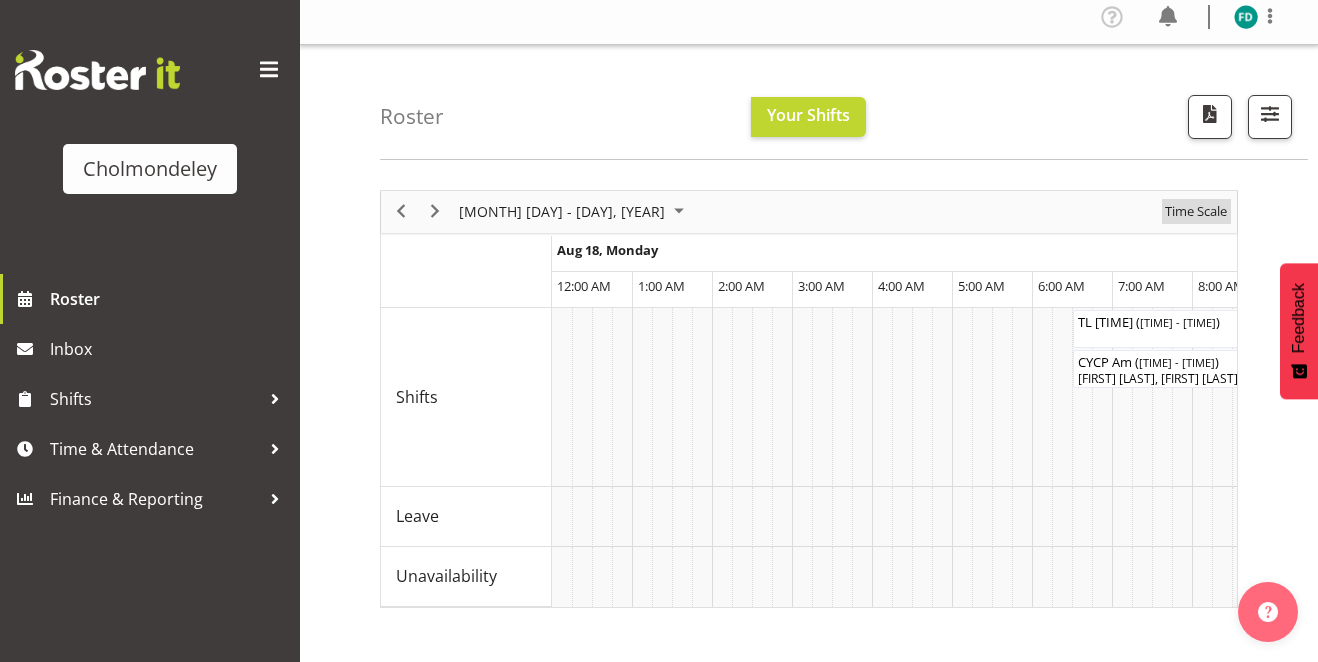 click on "Time Scale" at bounding box center [1196, 211] 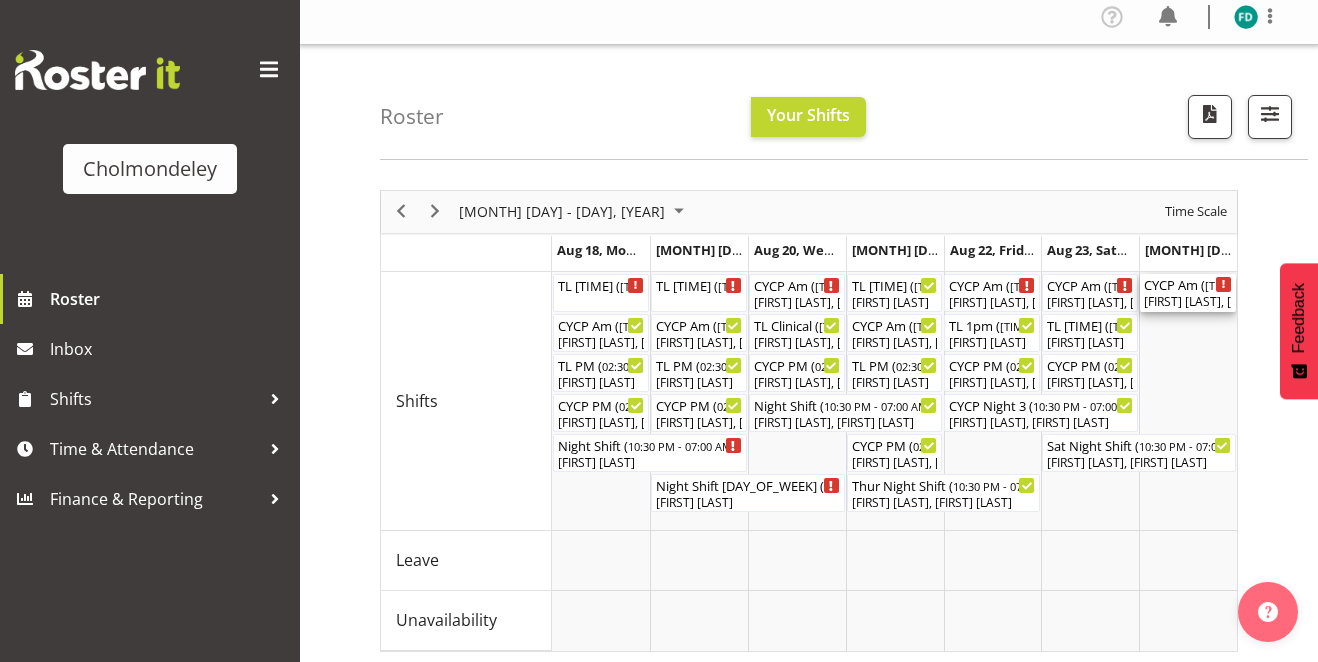 click on "[FIRST] [LAST], [FIRST] [LAST], [FIRST] [LAST], [FIRST] [LAST]" at bounding box center (1188, 302) 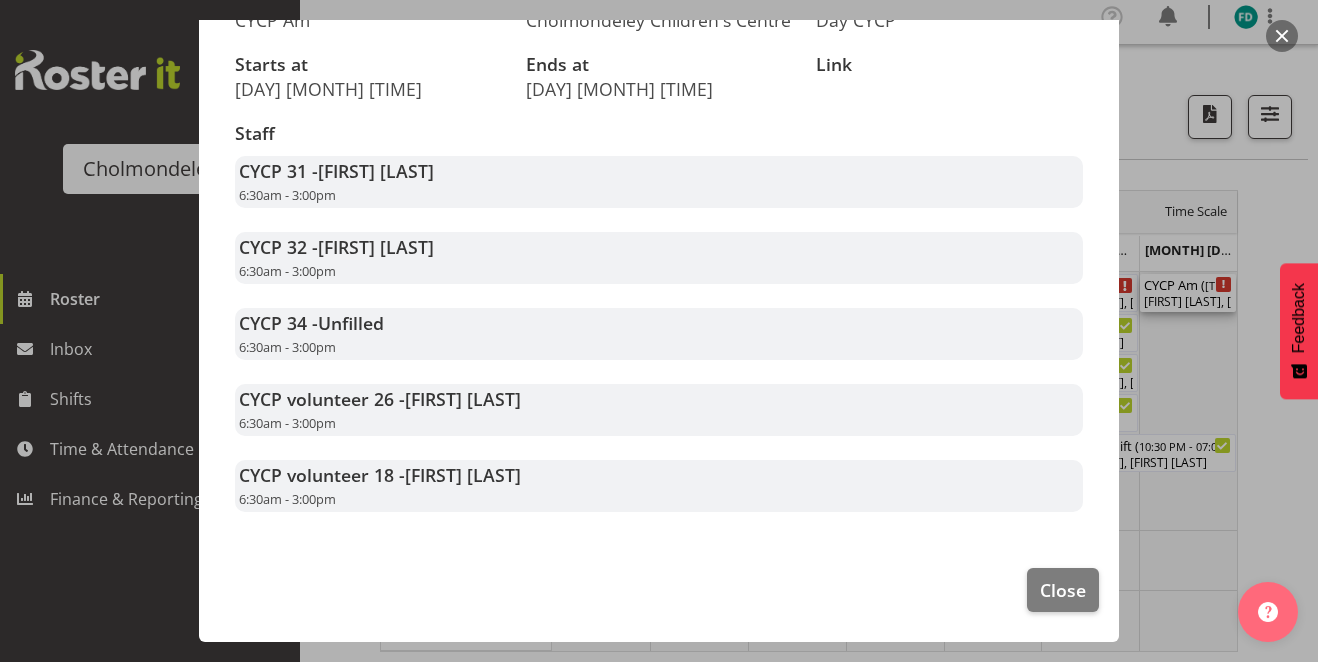 scroll, scrollTop: 0, scrollLeft: 0, axis: both 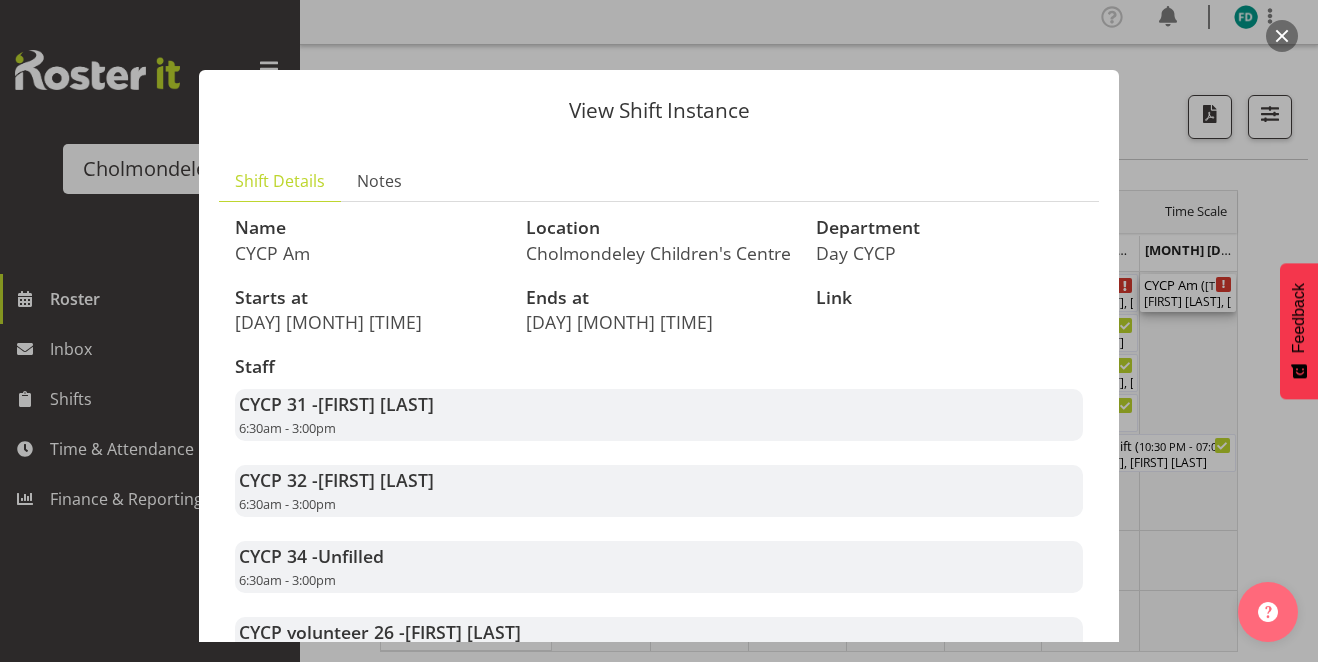 click at bounding box center (1282, 36) 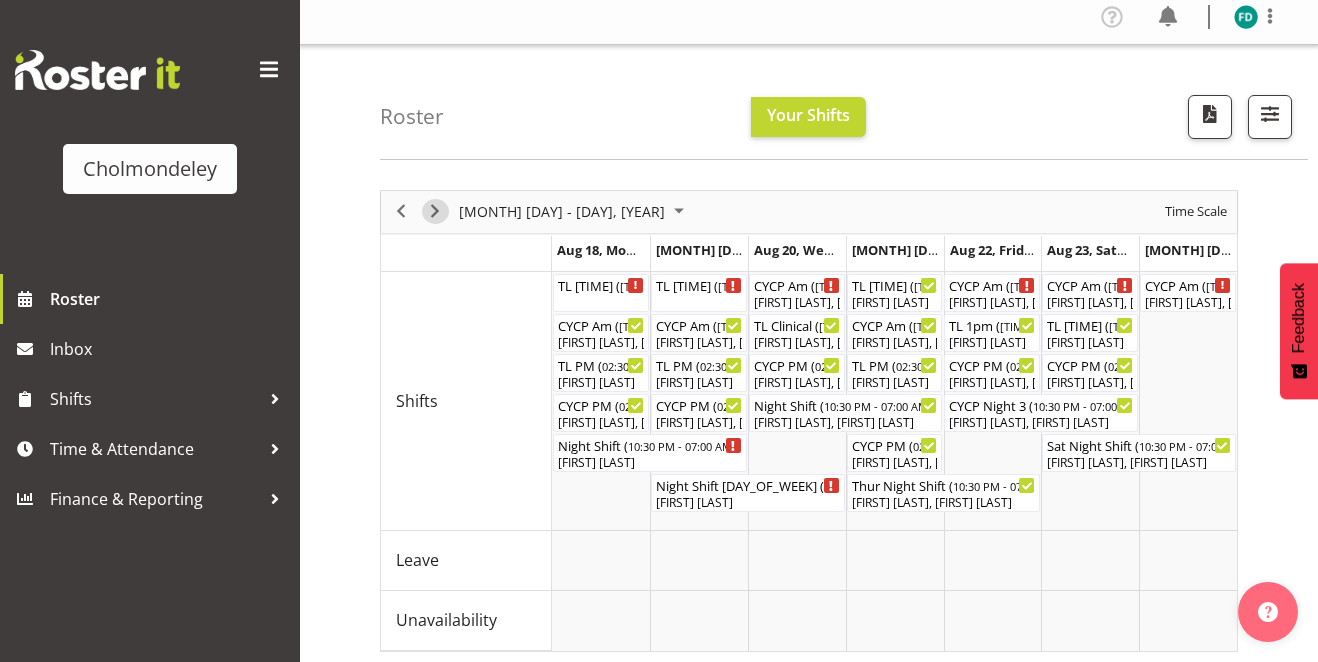 click at bounding box center (435, 211) 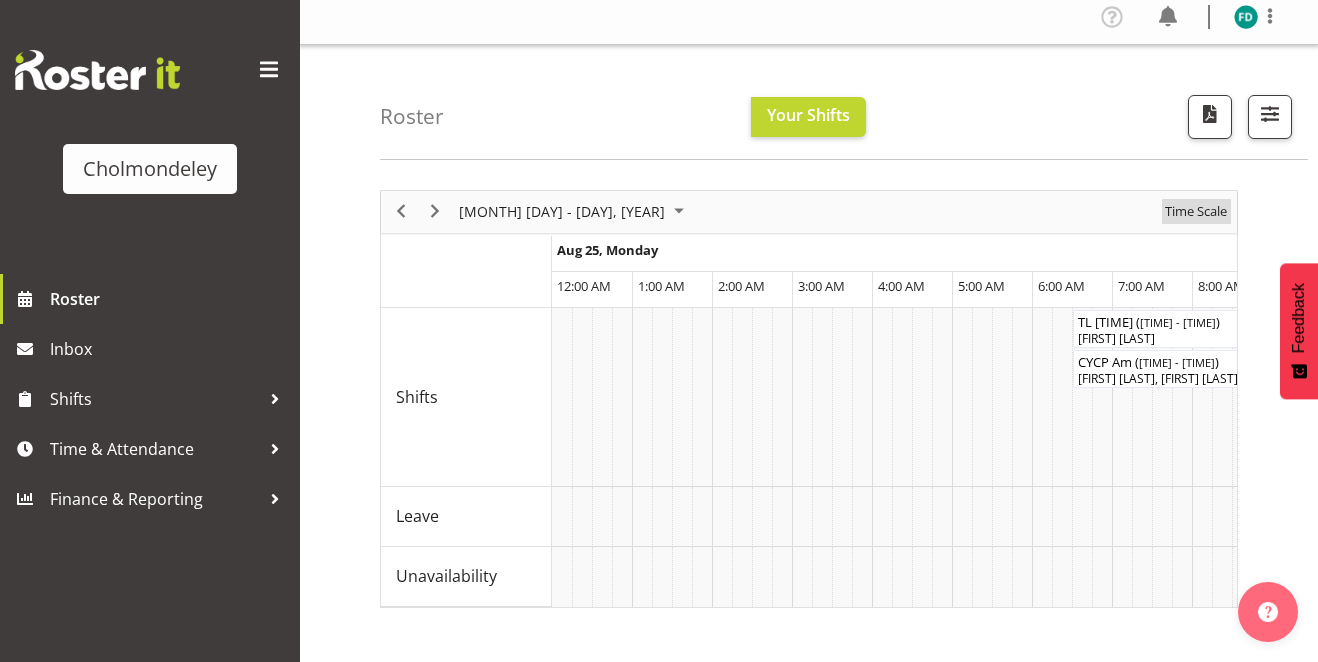 click on "Time Scale" at bounding box center [1196, 211] 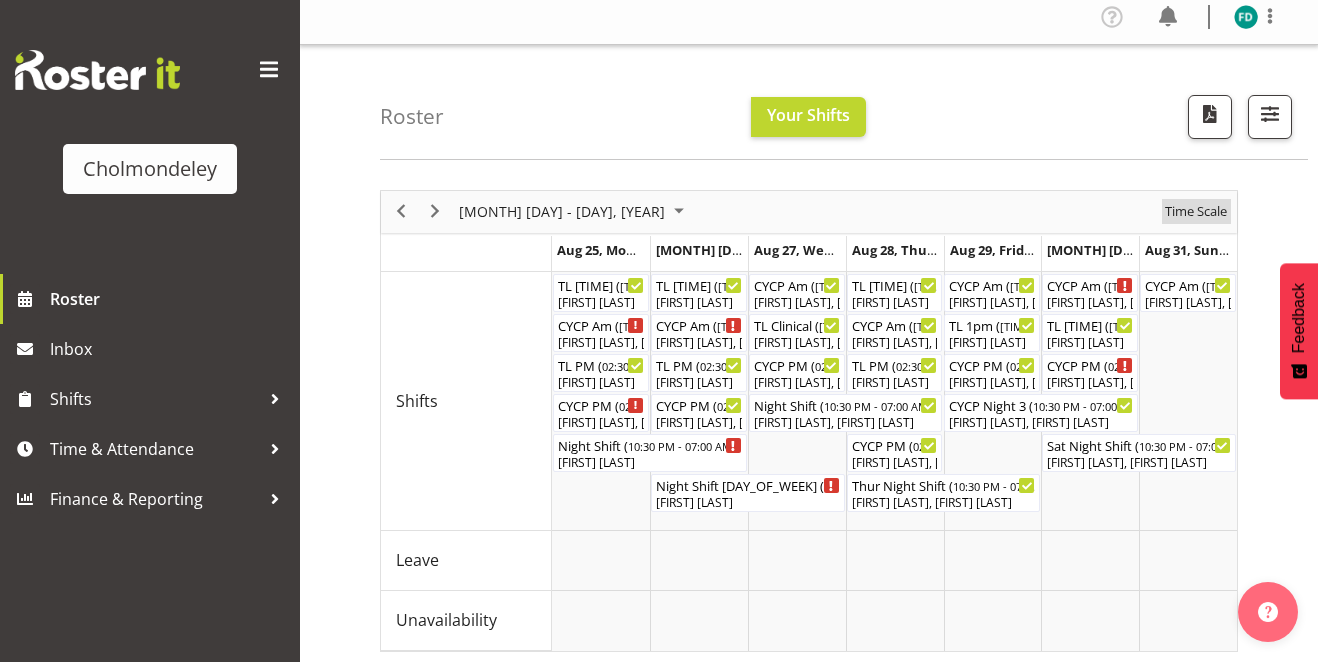scroll, scrollTop: 0, scrollLeft: 0, axis: both 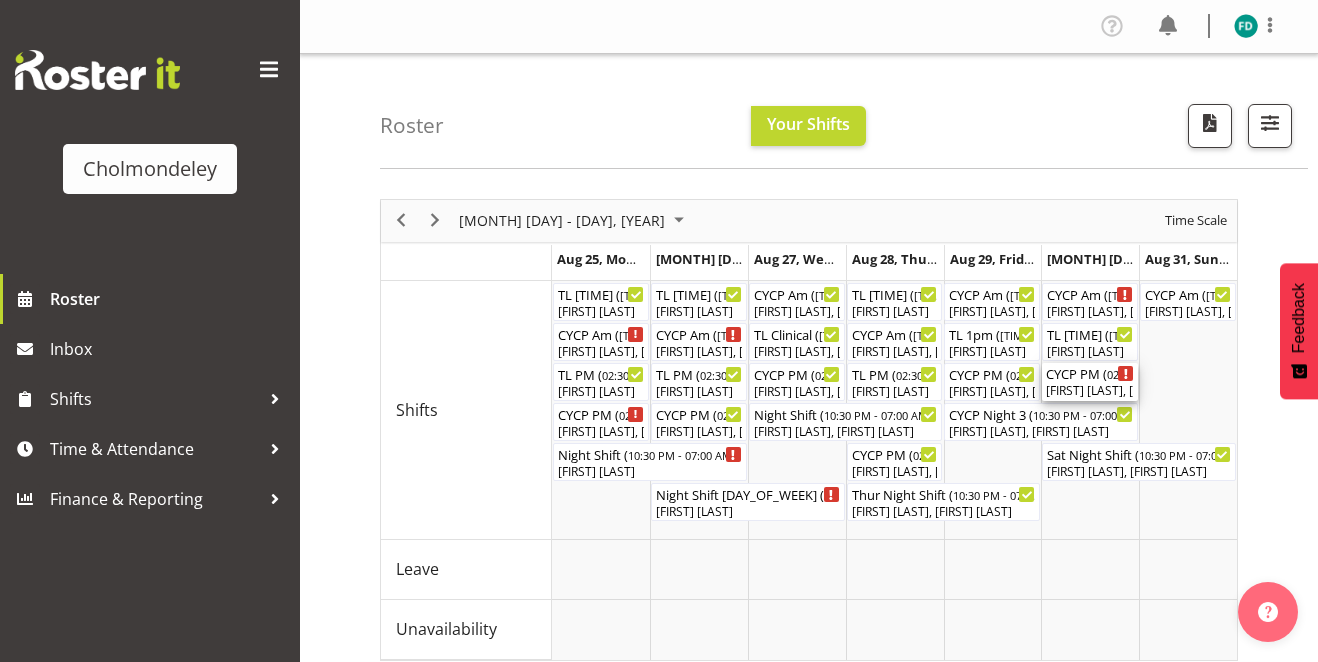 click on "[TIME] - [TIME]" at bounding box center (1090, 373) 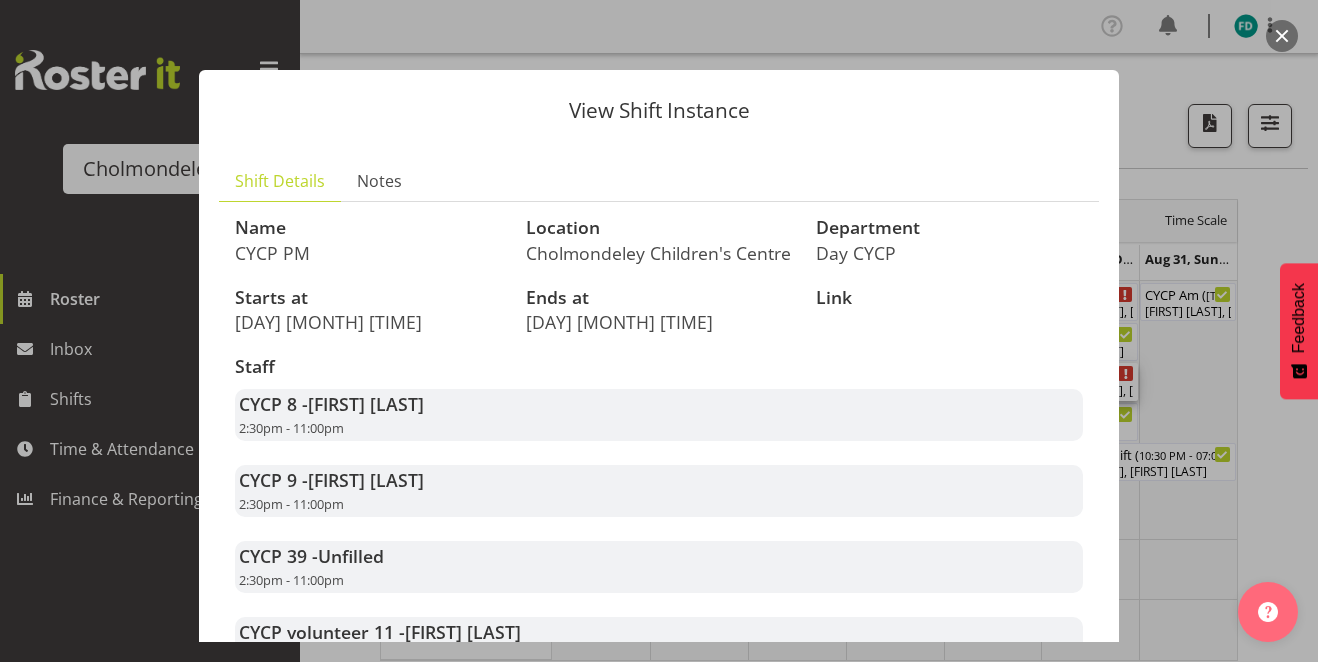 scroll, scrollTop: 157, scrollLeft: 0, axis: vertical 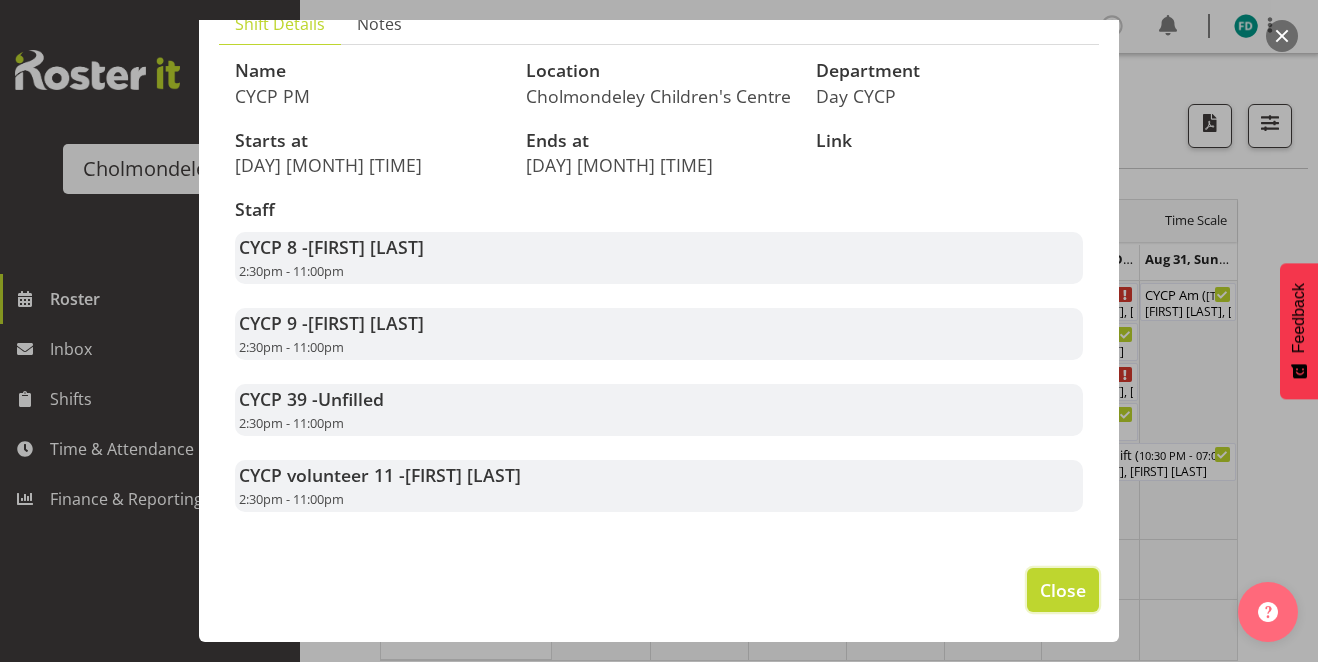 click on "Close" at bounding box center (1063, 590) 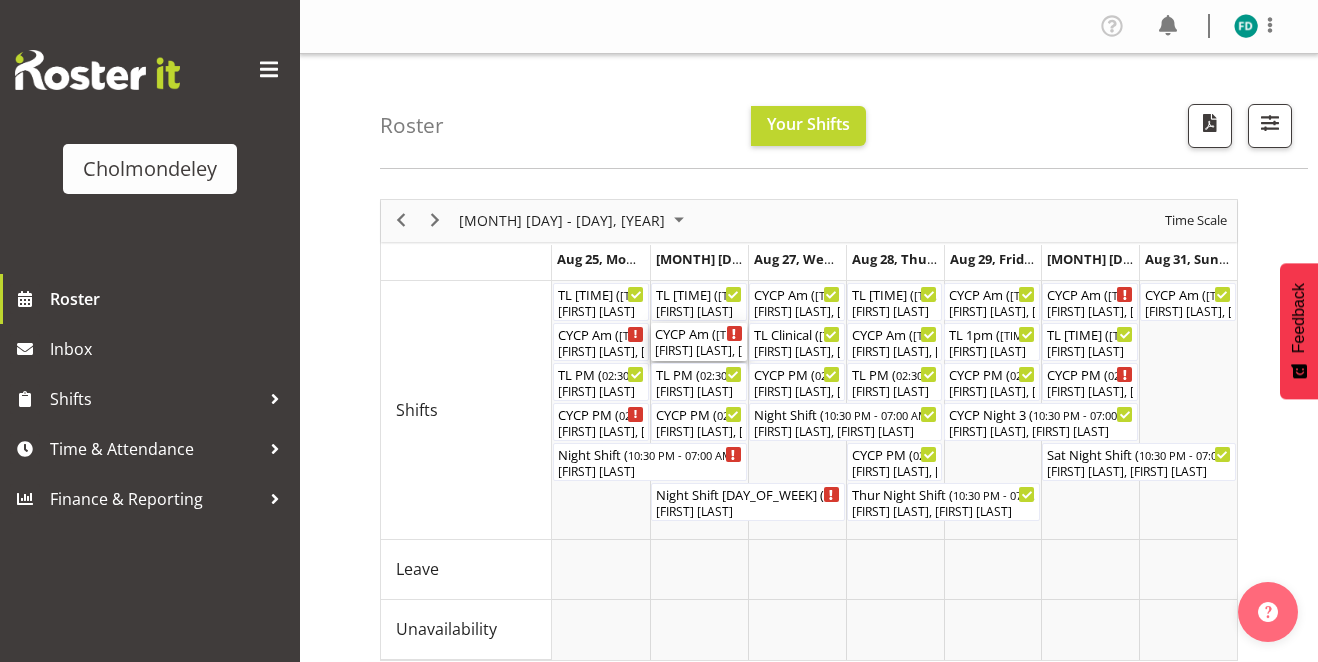 click on "[TIME] - [TIME]" at bounding box center (699, 333) 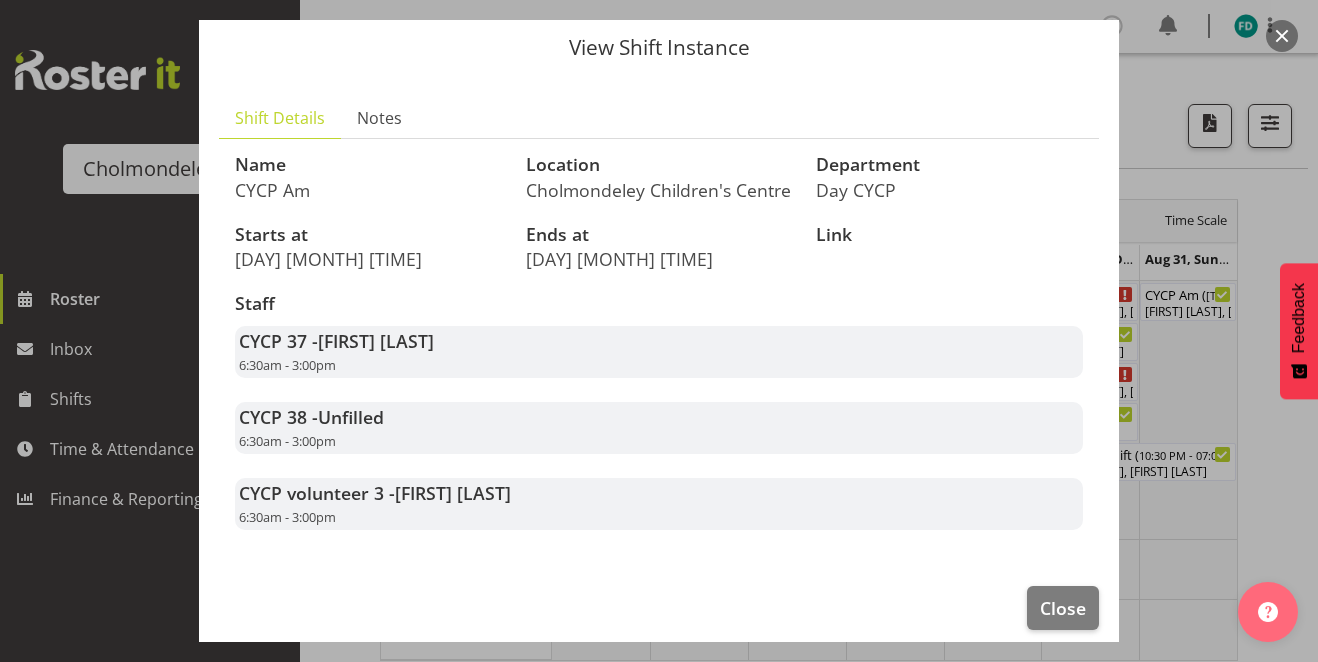 scroll, scrollTop: 81, scrollLeft: 0, axis: vertical 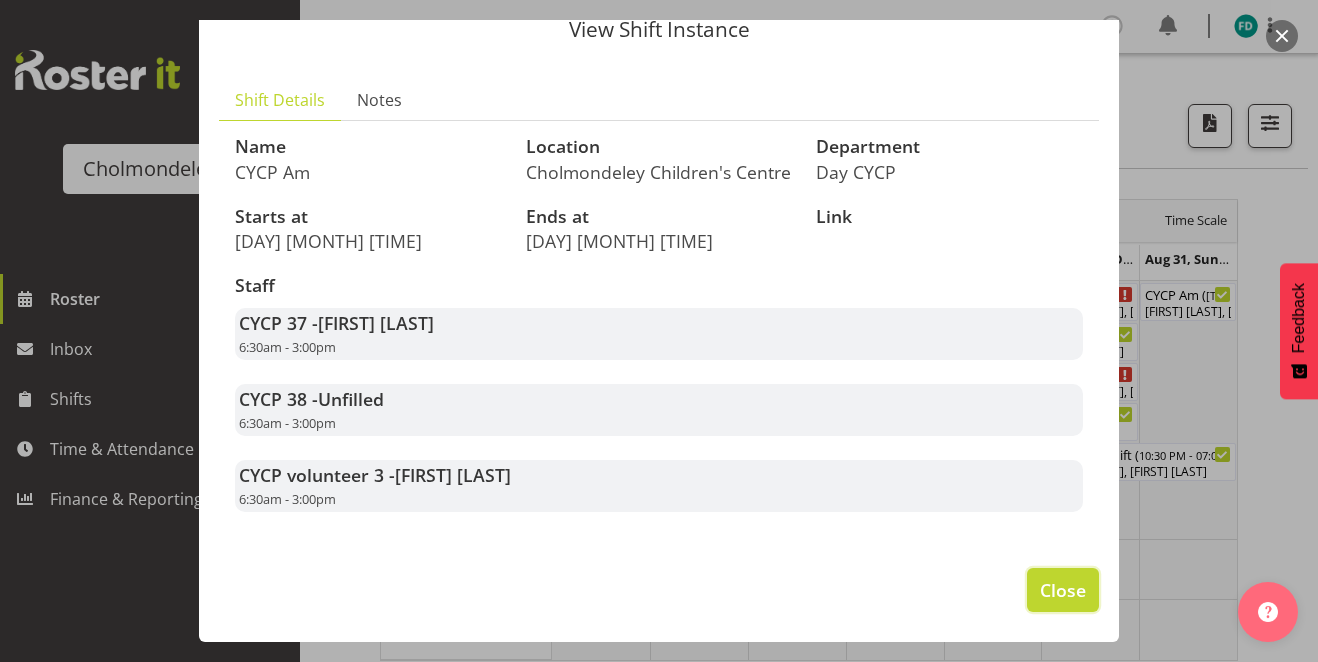 click on "Close" at bounding box center [1063, 590] 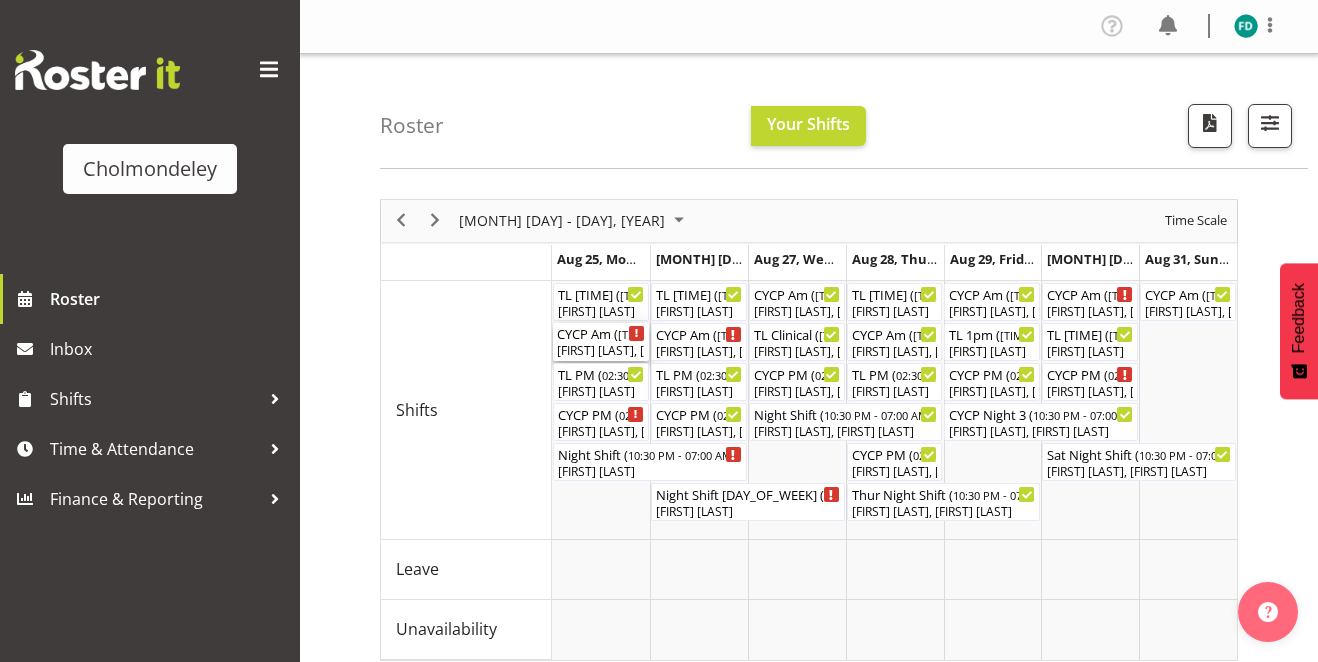 click on "[FIRST] [LAST], [FIRST] [LAST], [FIRST] [LAST]" at bounding box center [601, 351] 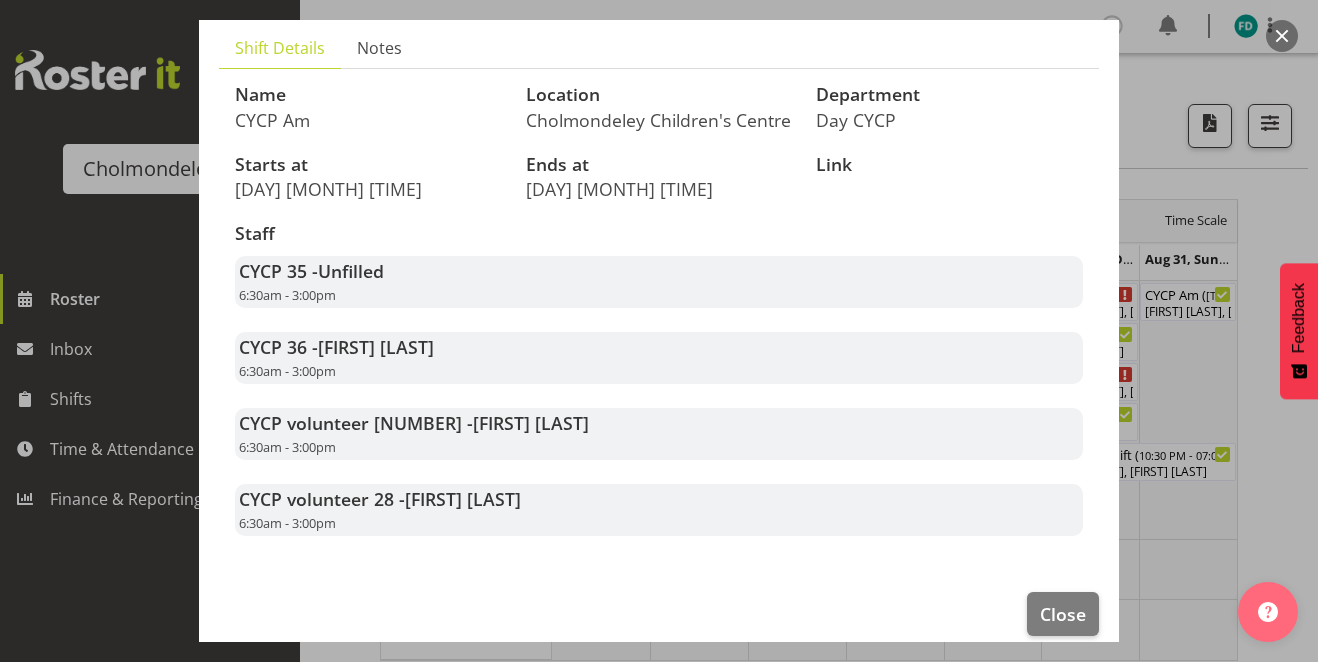 scroll, scrollTop: 157, scrollLeft: 0, axis: vertical 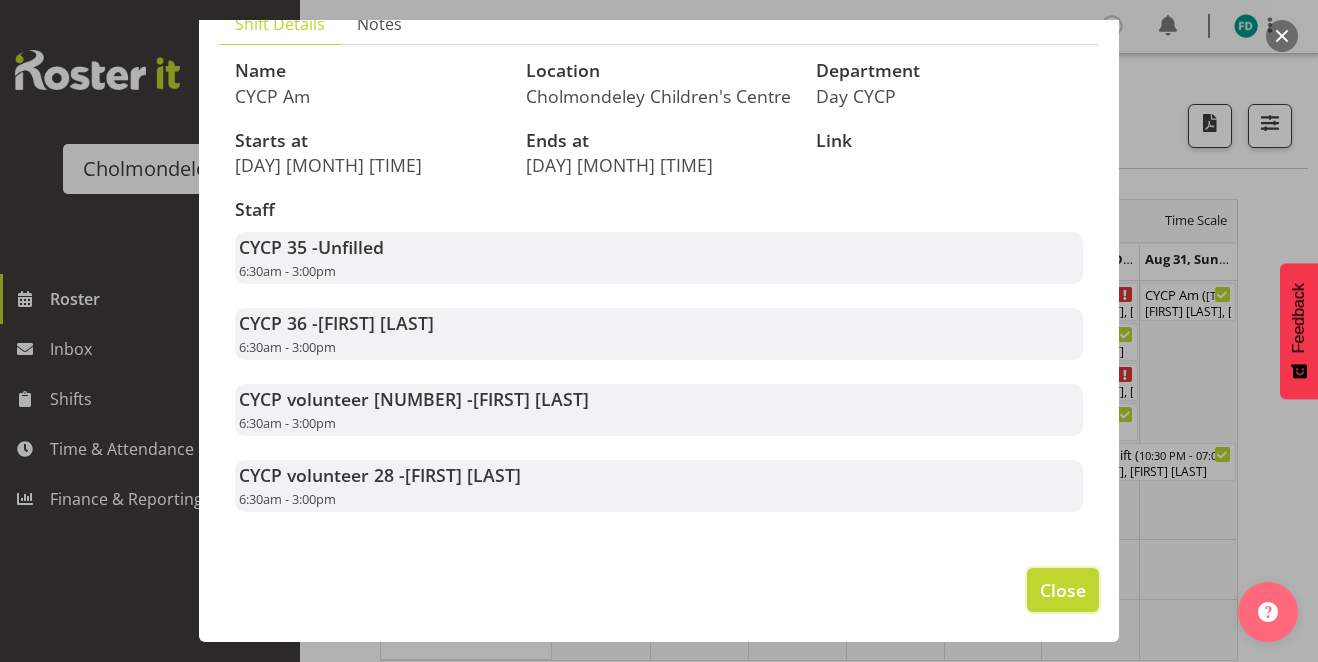 click on "Close" at bounding box center (1063, 590) 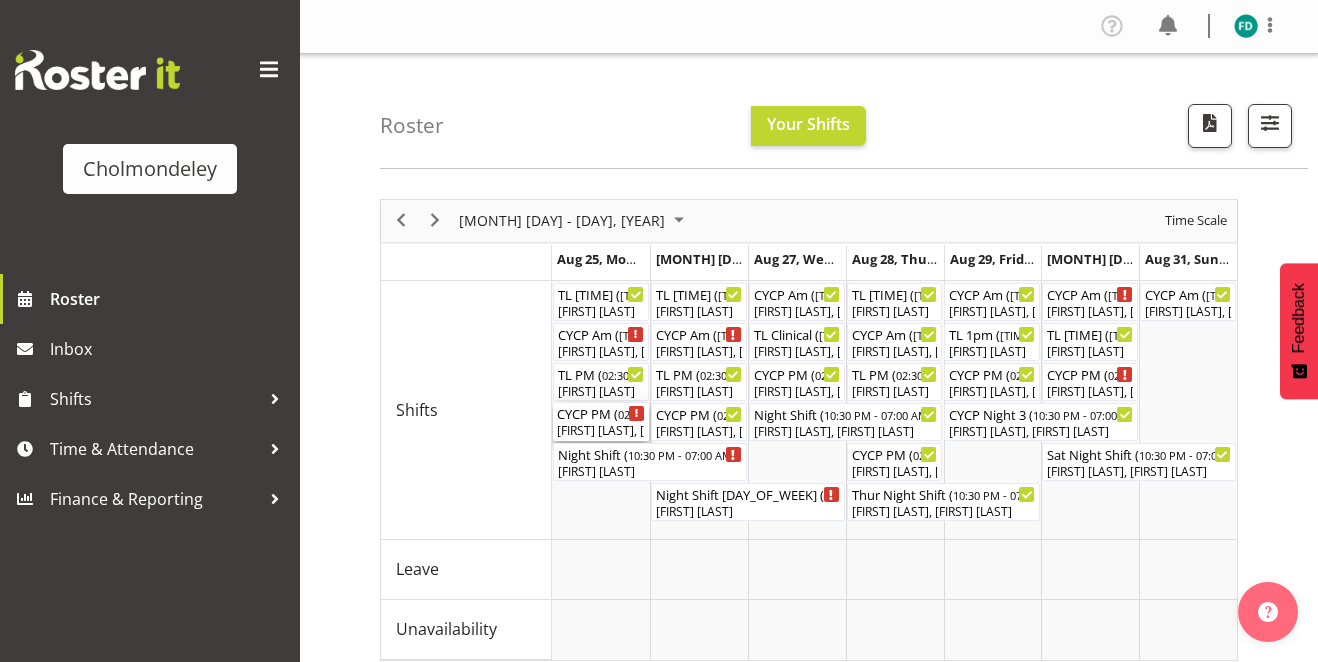 click on "[TIME] - [TIME]" at bounding box center (601, 413) 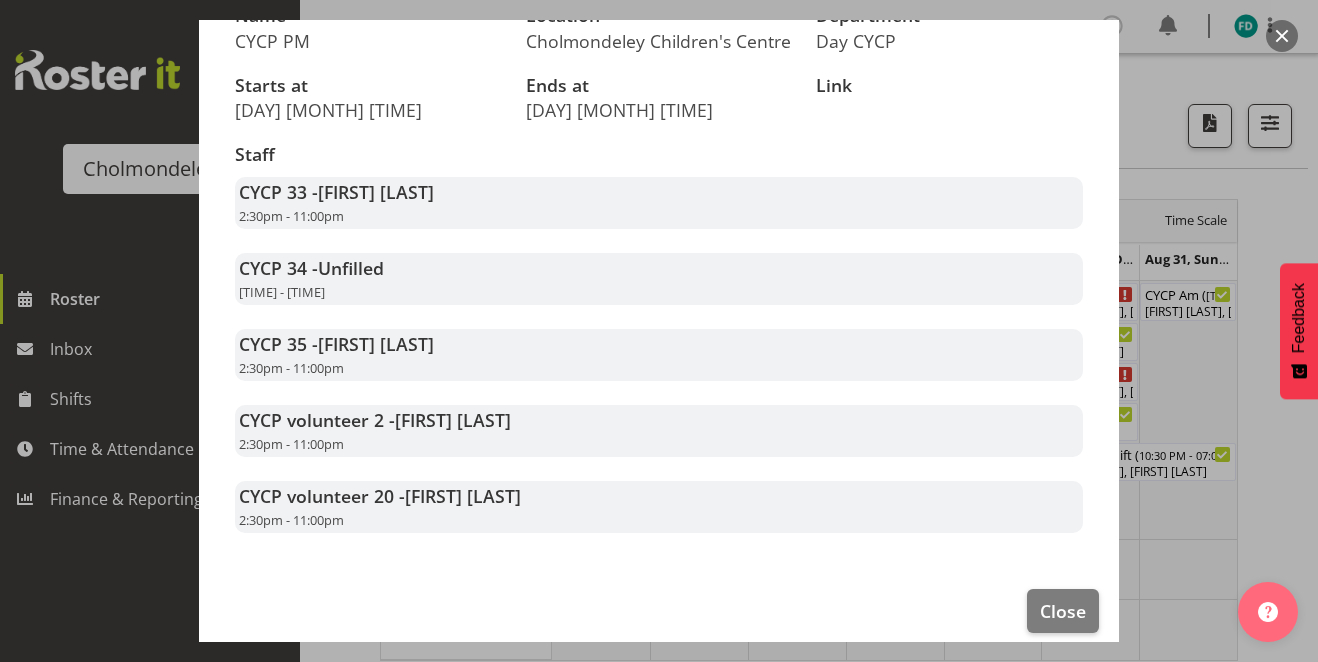 scroll, scrollTop: 233, scrollLeft: 0, axis: vertical 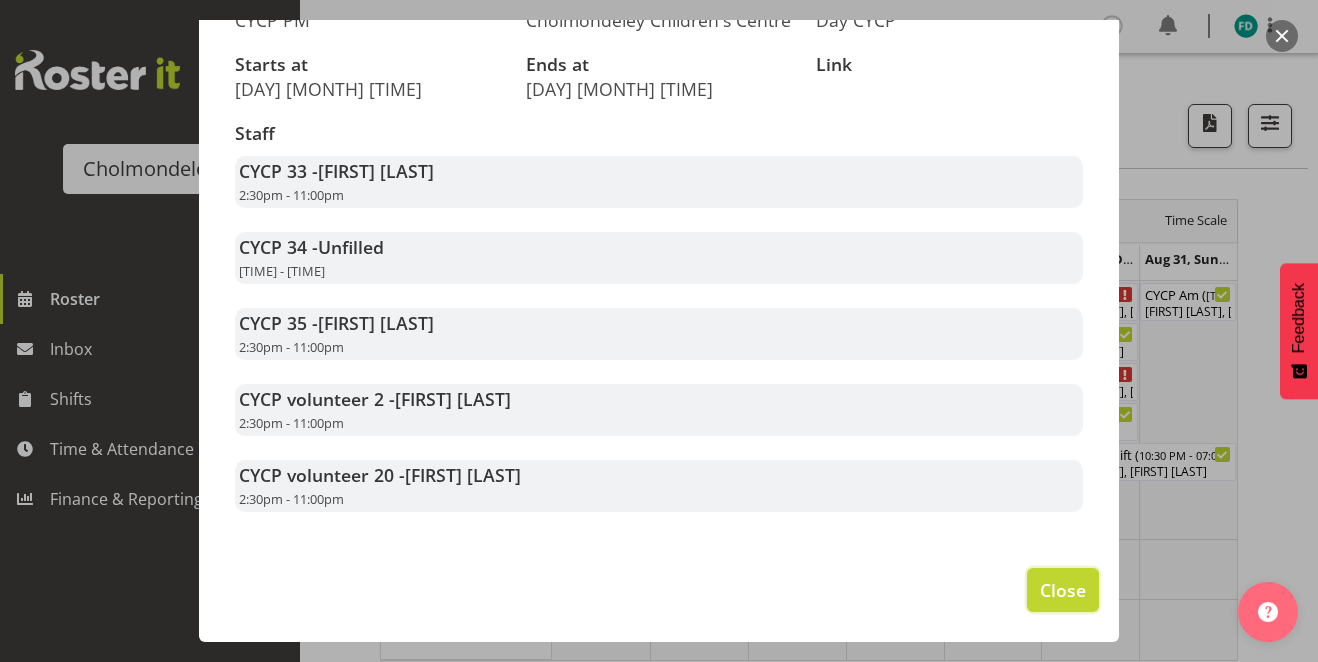 click on "Close" at bounding box center (1063, 590) 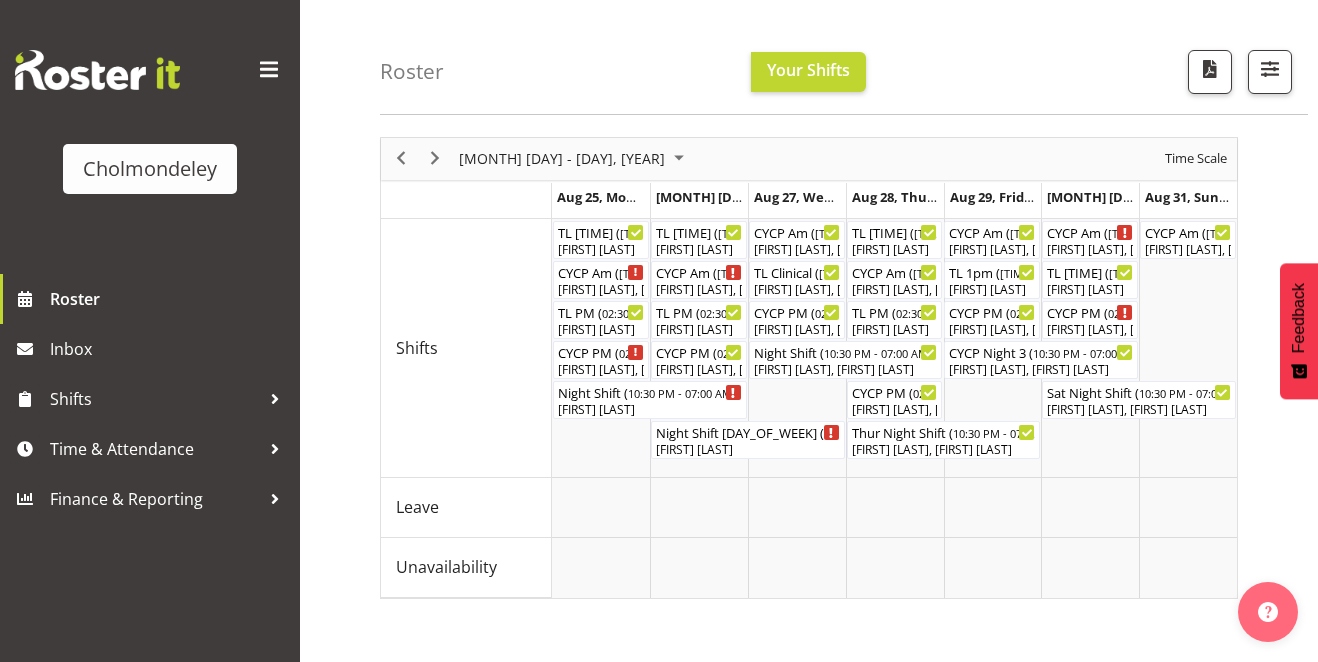 scroll, scrollTop: 68, scrollLeft: 0, axis: vertical 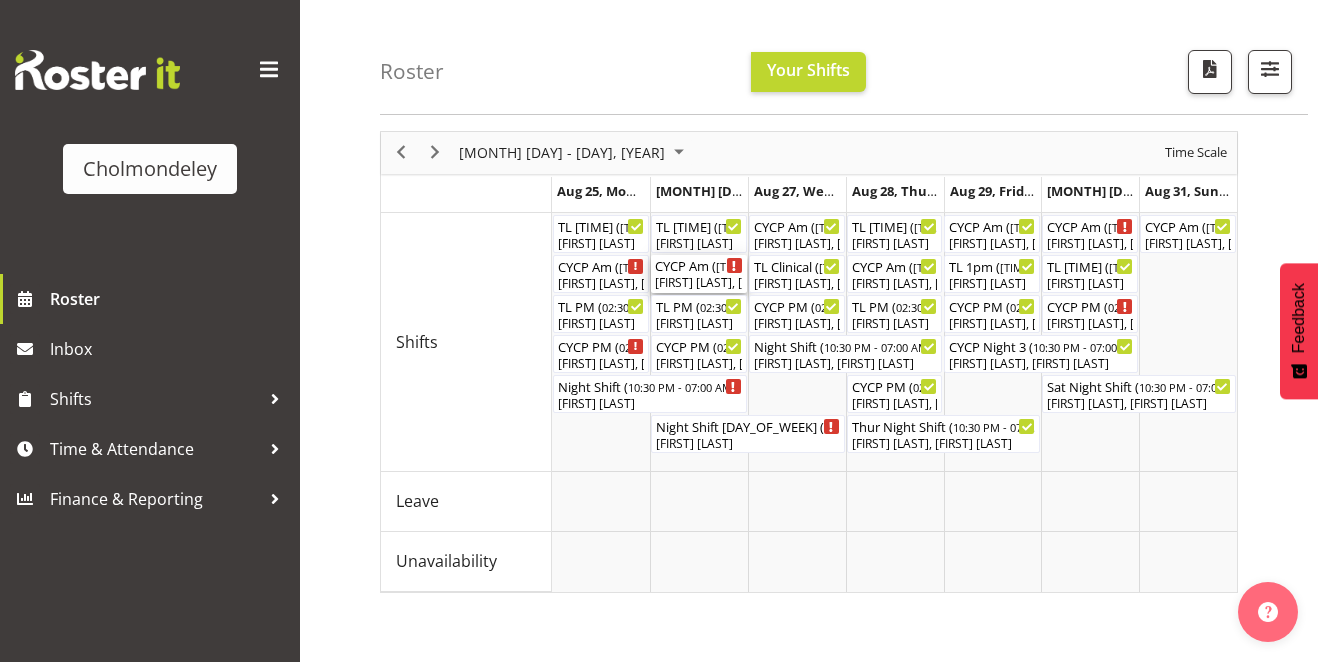 click on "[FIRST] [LAST], [FIRST] [LAST]" at bounding box center [699, 283] 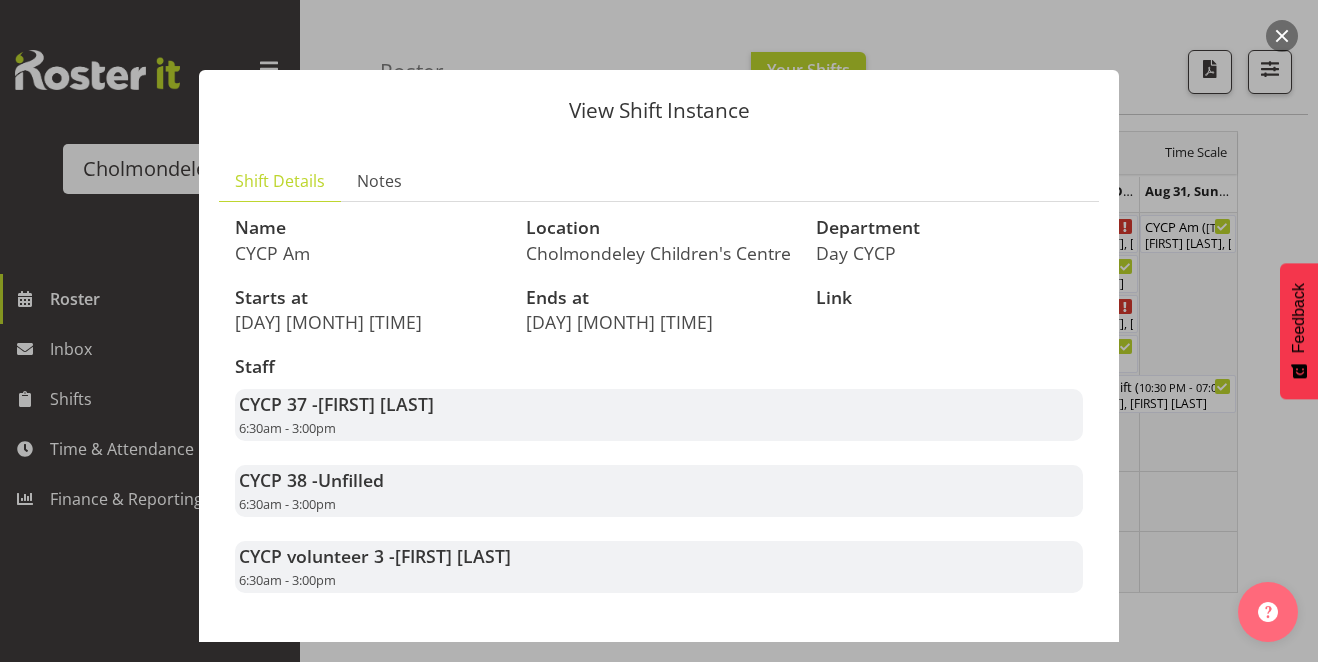 scroll, scrollTop: 81, scrollLeft: 0, axis: vertical 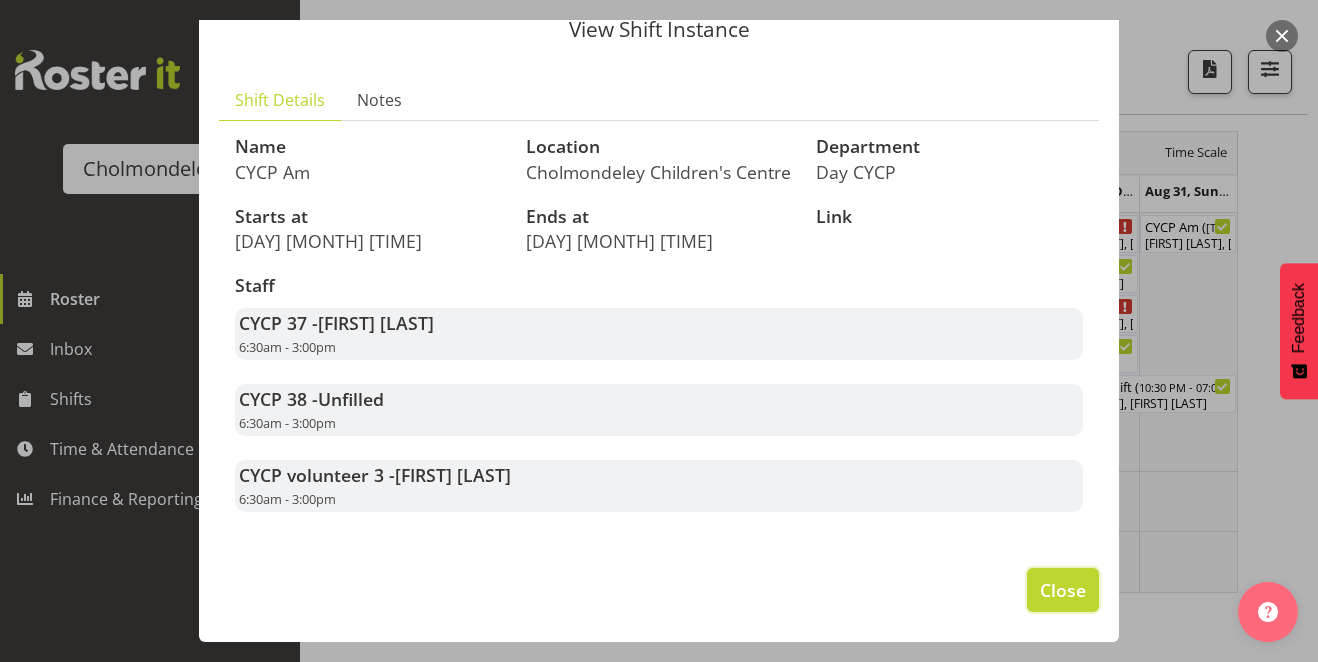 click on "Close" at bounding box center [1063, 590] 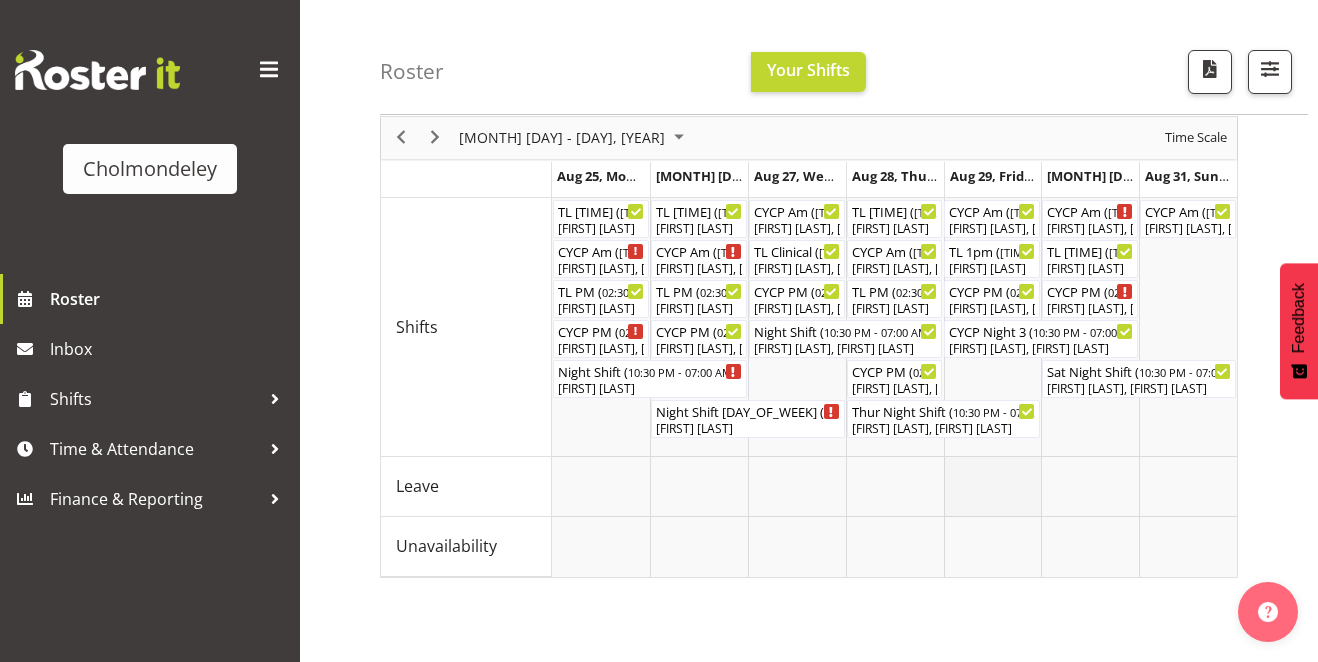 scroll, scrollTop: 0, scrollLeft: 0, axis: both 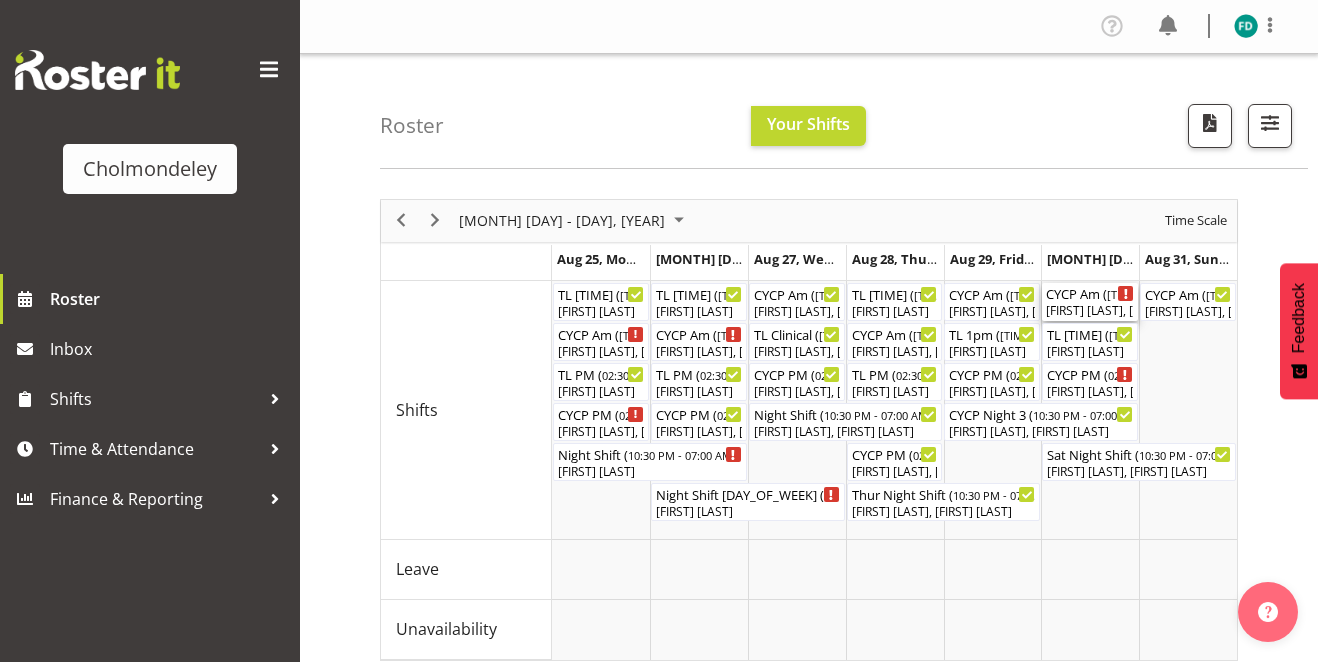 click on "[TIME] - [TIME]" at bounding box center (1090, 293) 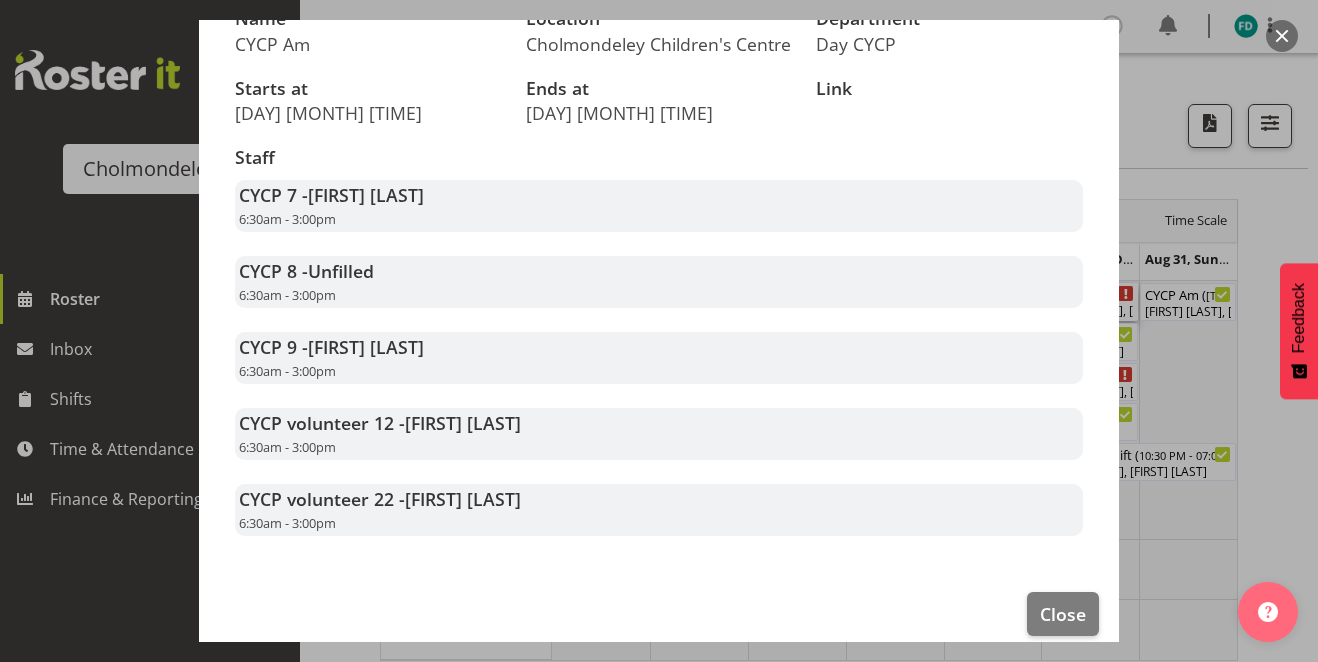 scroll, scrollTop: 222, scrollLeft: 0, axis: vertical 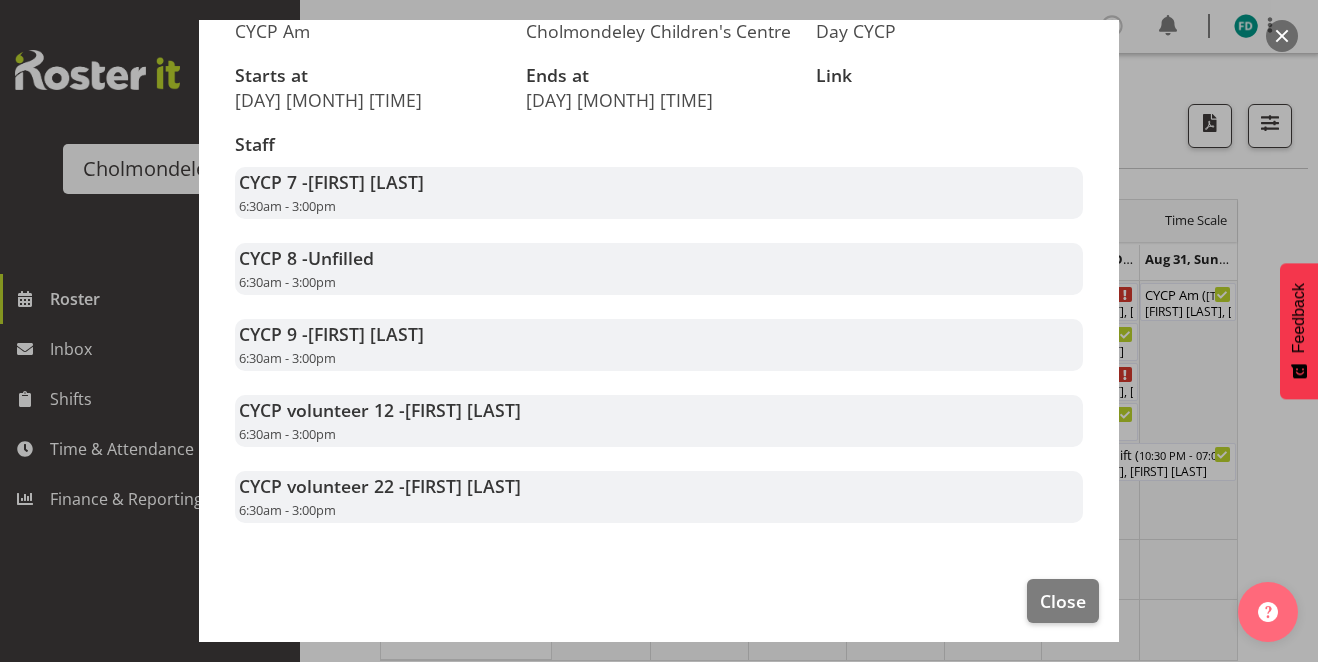 click at bounding box center (1282, 36) 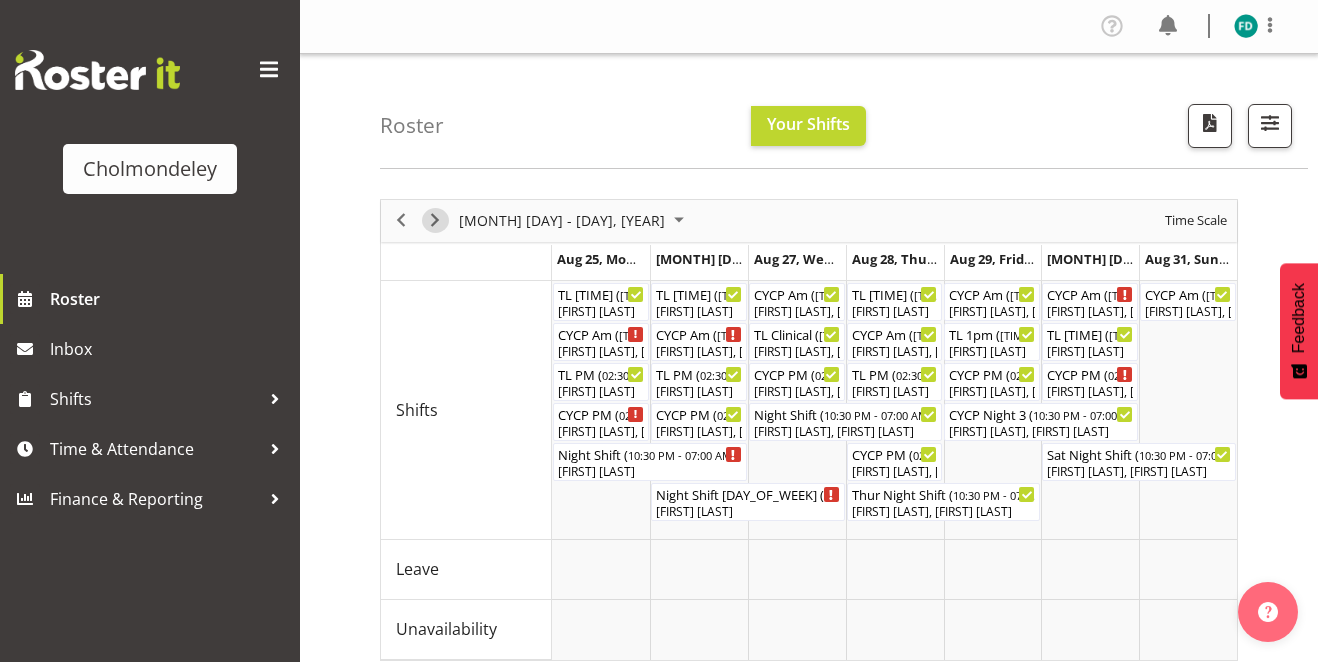 click at bounding box center (435, 220) 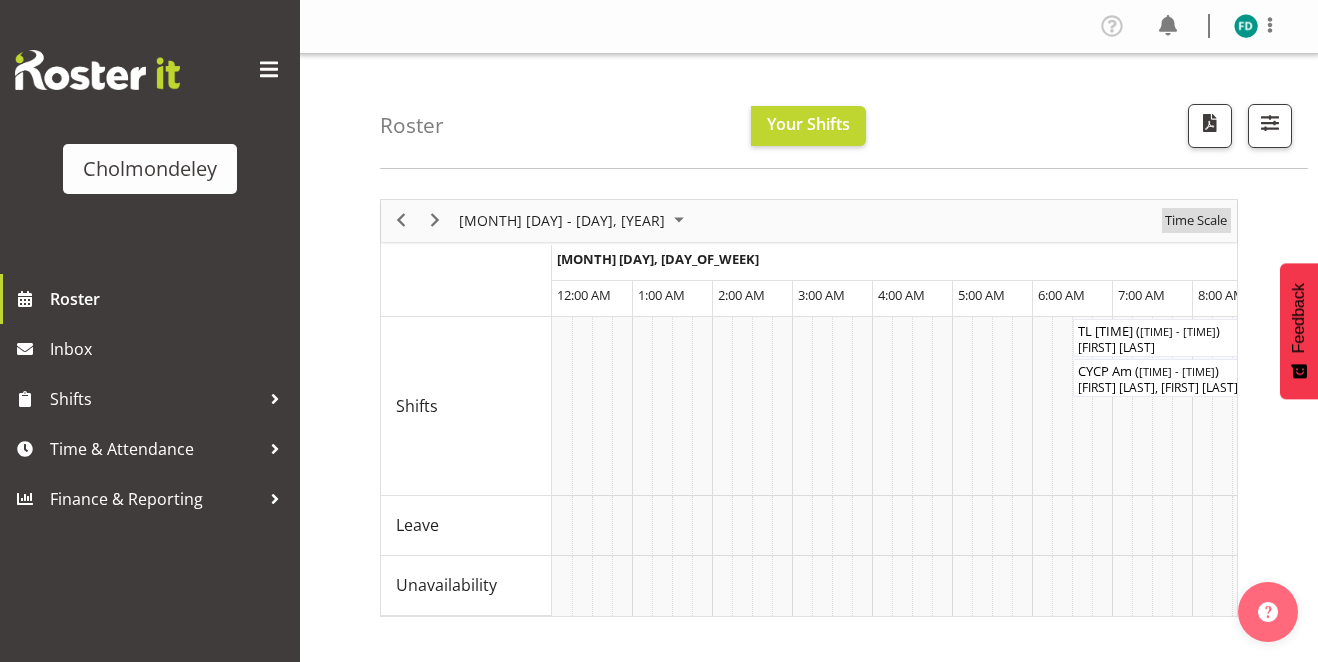 click on "Time Scale" at bounding box center [1196, 220] 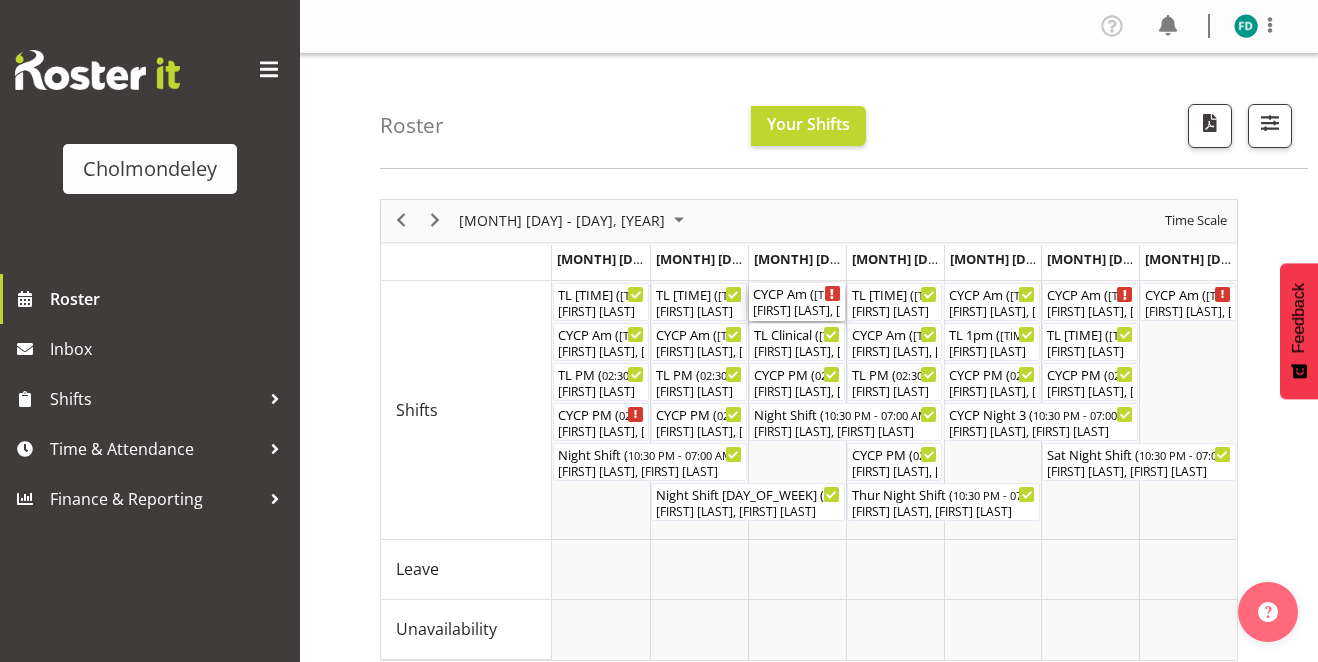 click on "[TIME] - [TIME]" at bounding box center [797, 293] 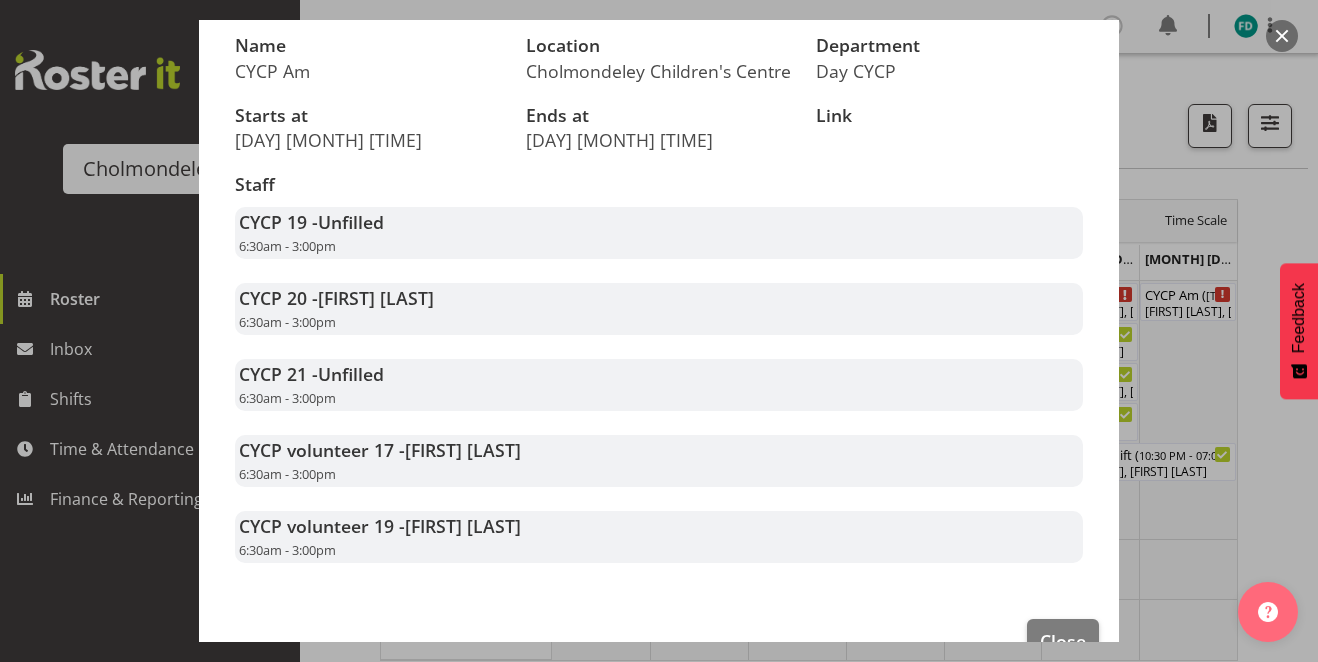 scroll, scrollTop: 200, scrollLeft: 0, axis: vertical 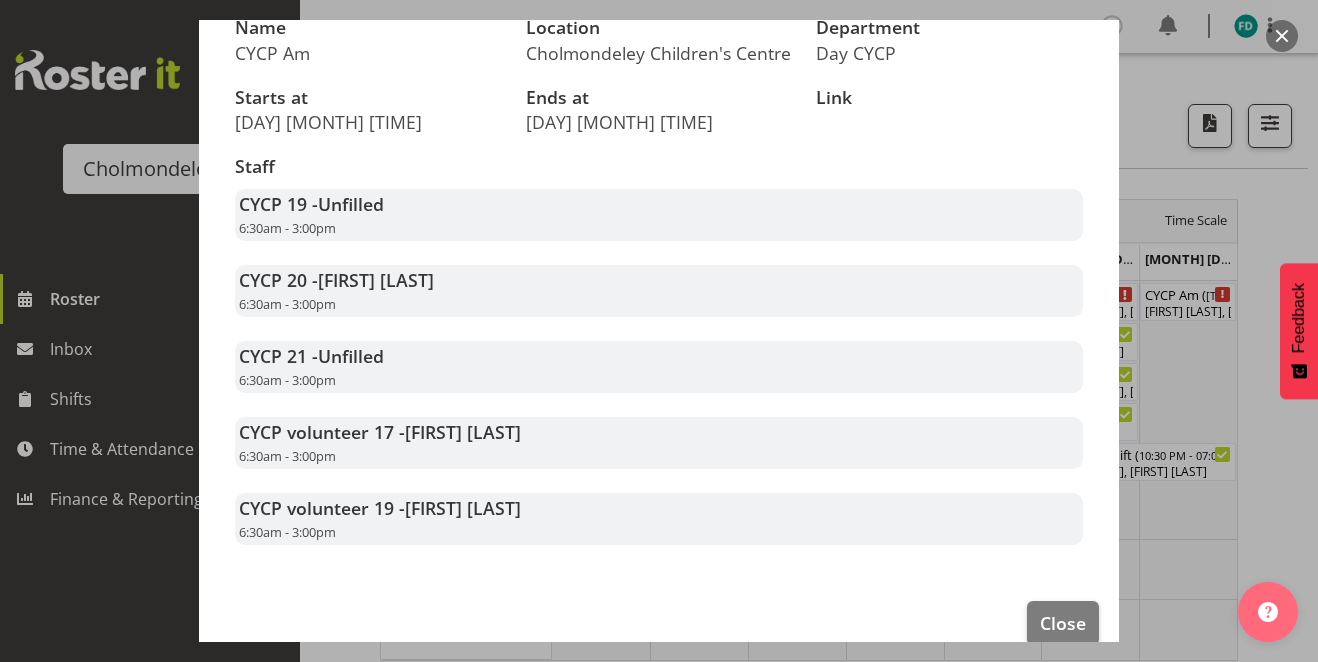 click on "Close" at bounding box center (659, 628) 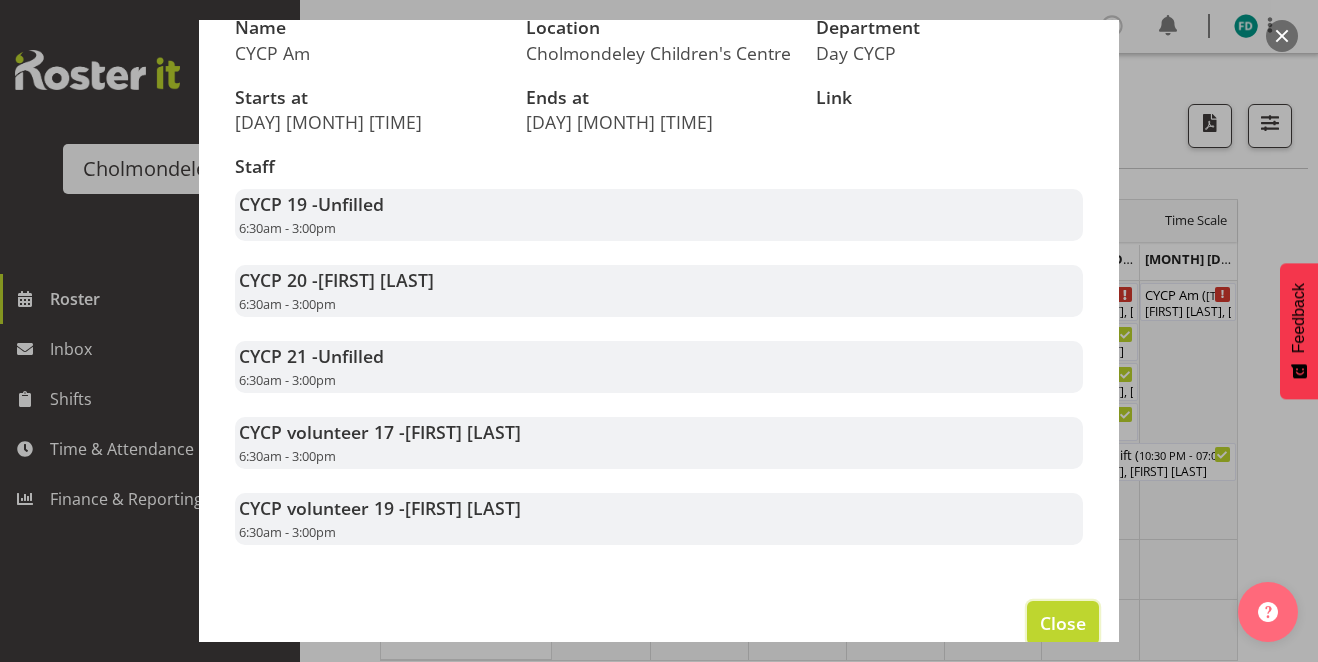 click on "Close" at bounding box center (1063, 623) 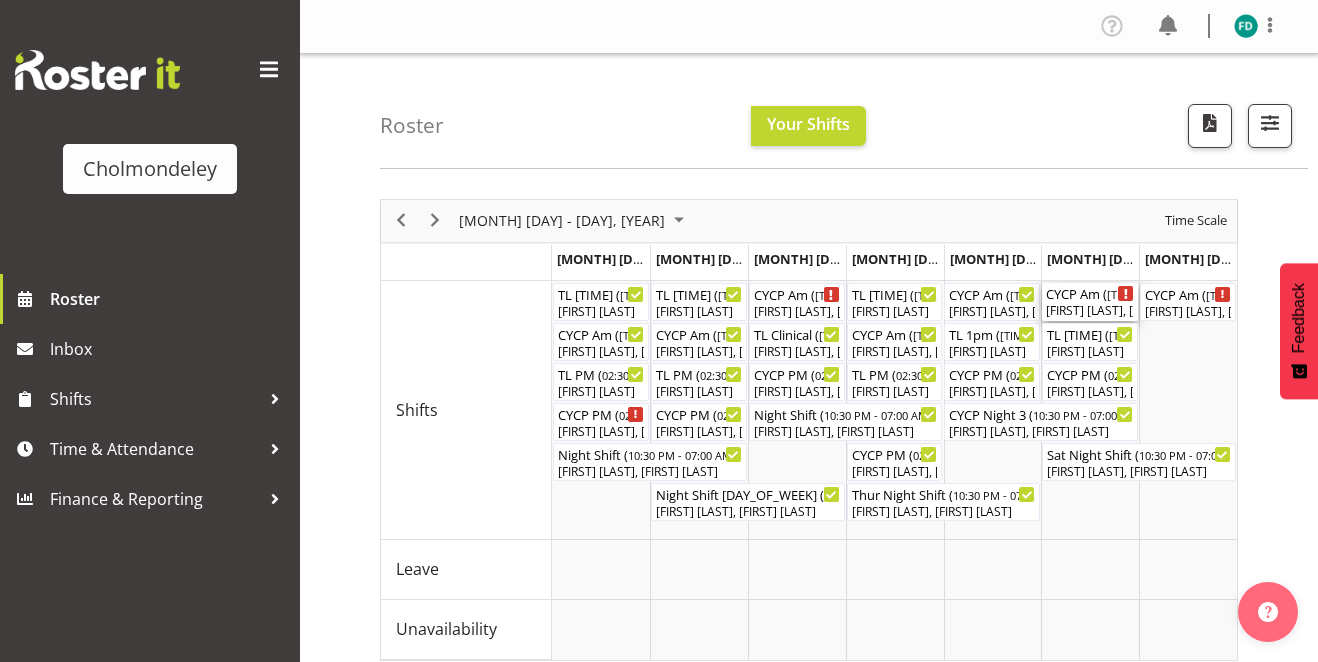 click on "[TIME] - [TIME]" at bounding box center [1090, 293] 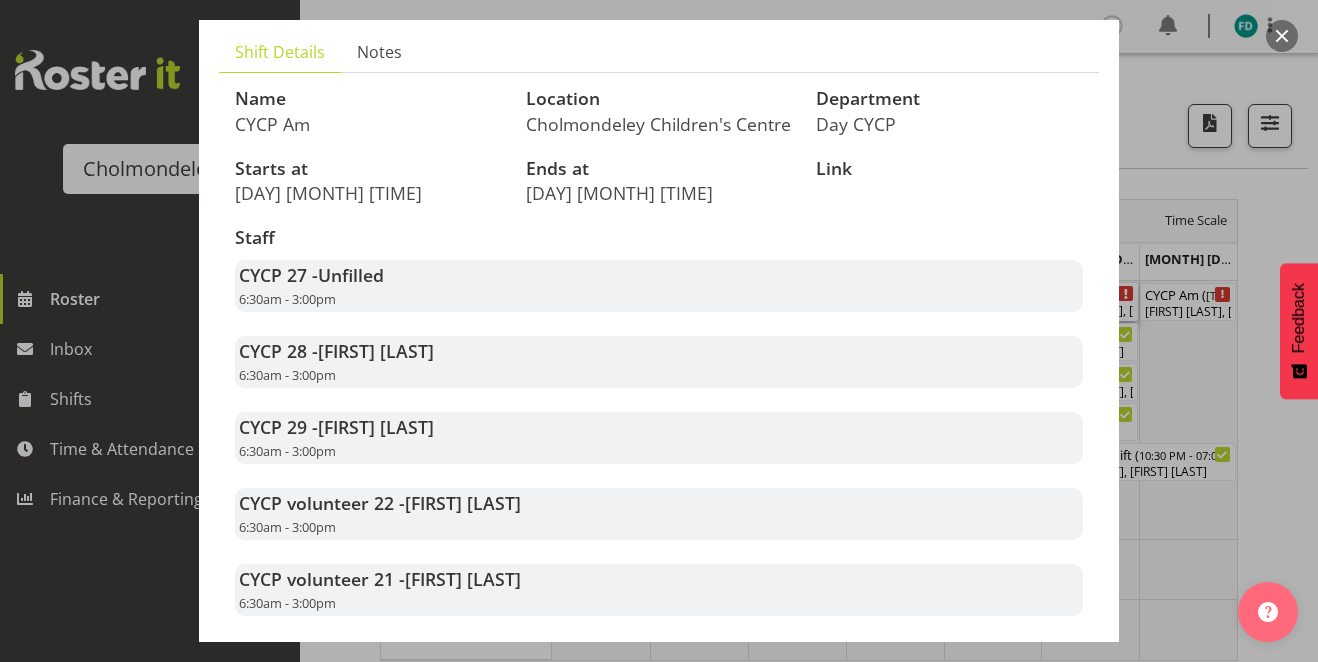 scroll, scrollTop: 233, scrollLeft: 0, axis: vertical 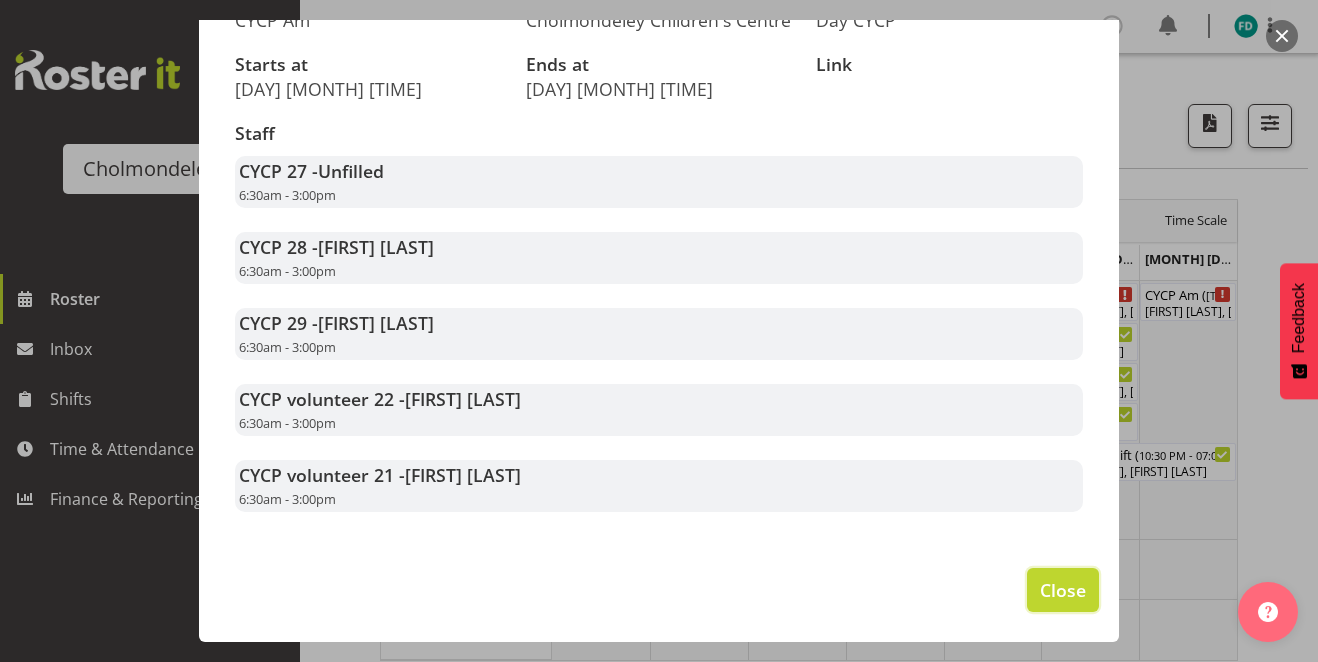 click on "Close" at bounding box center [1063, 590] 